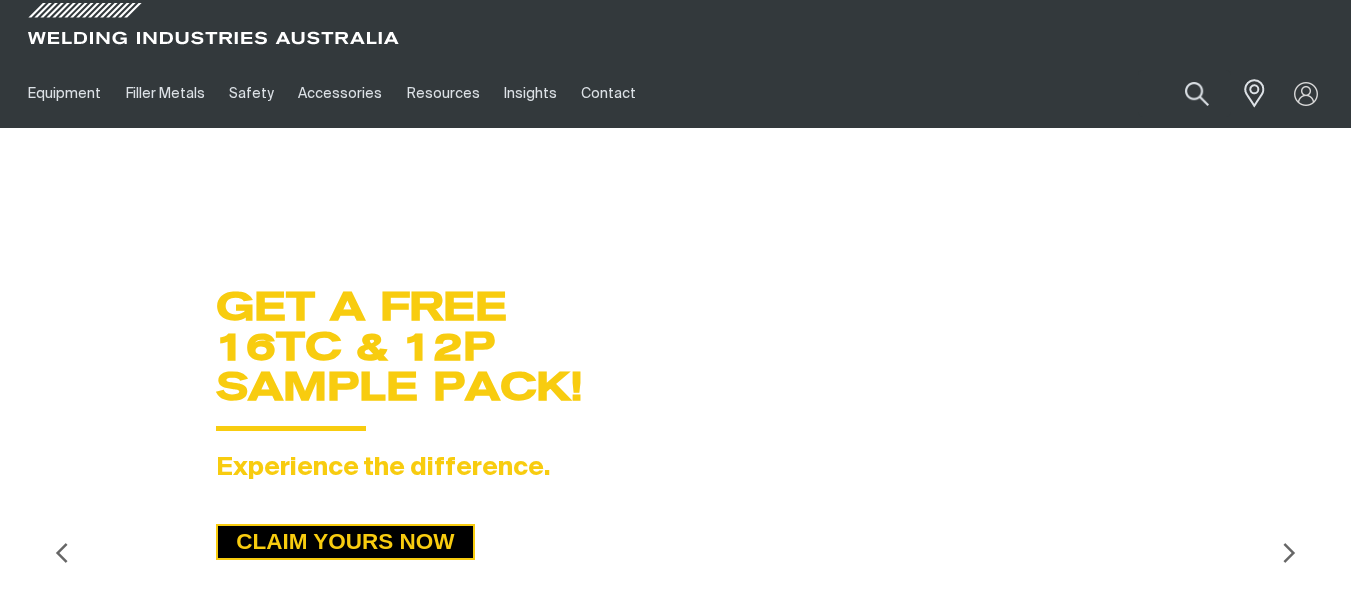 scroll, scrollTop: 0, scrollLeft: 0, axis: both 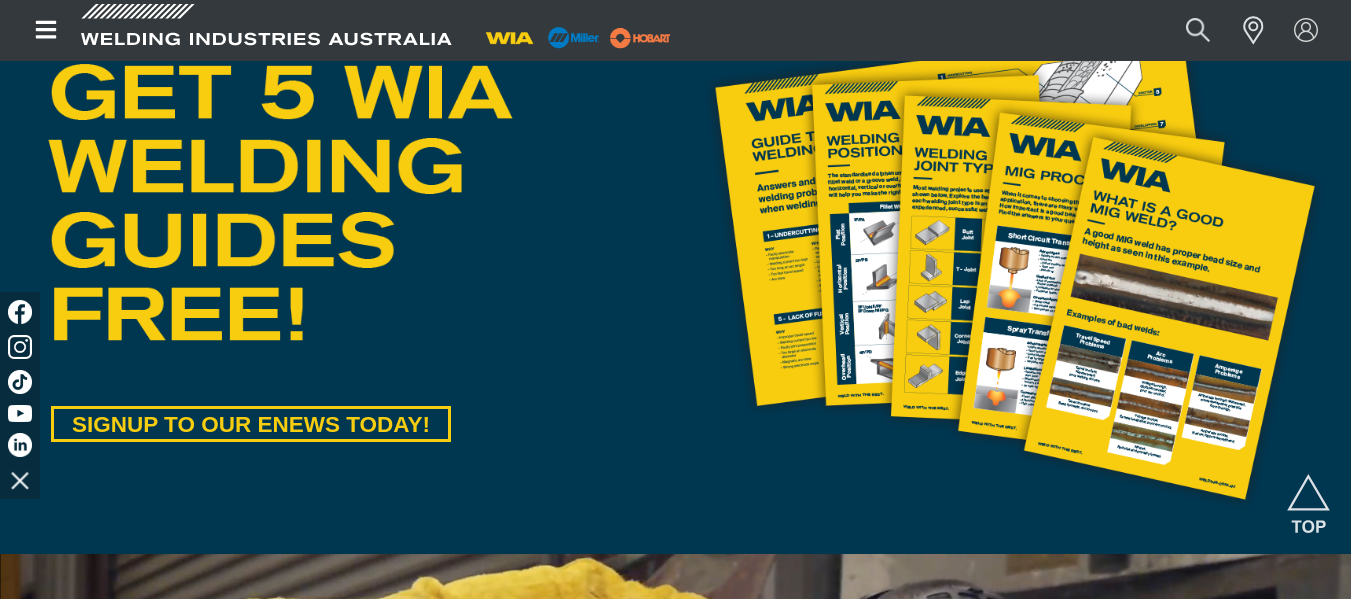 click at bounding box center (1014, 266) 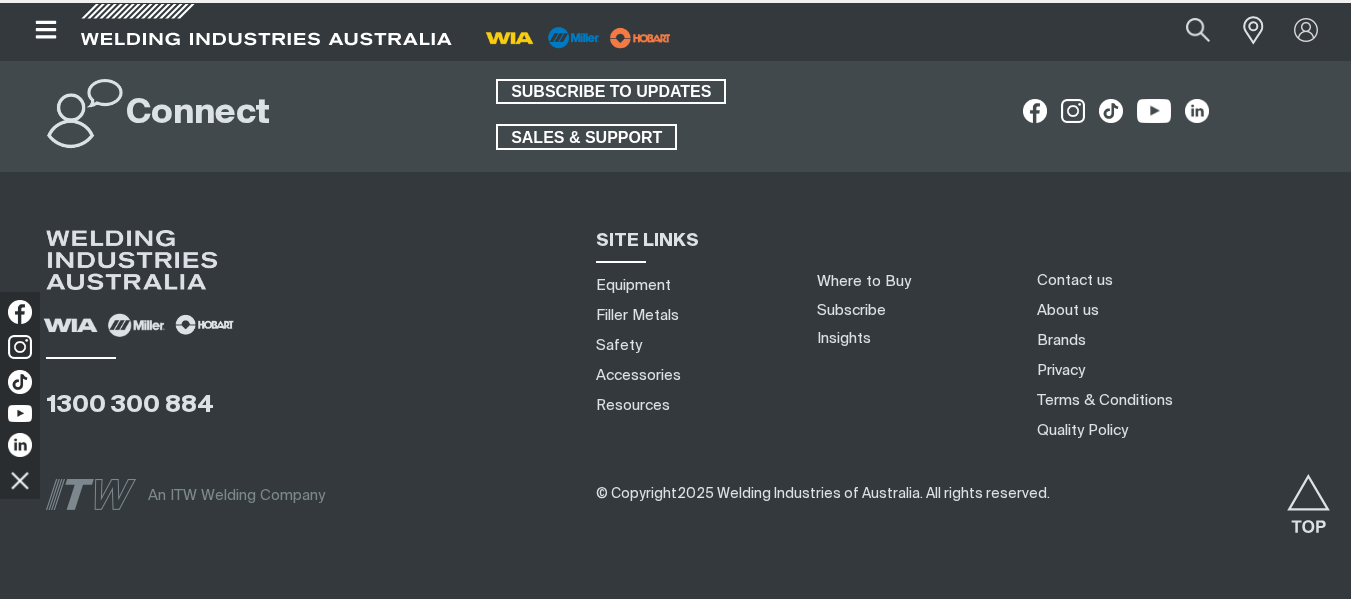 scroll, scrollTop: 0, scrollLeft: 0, axis: both 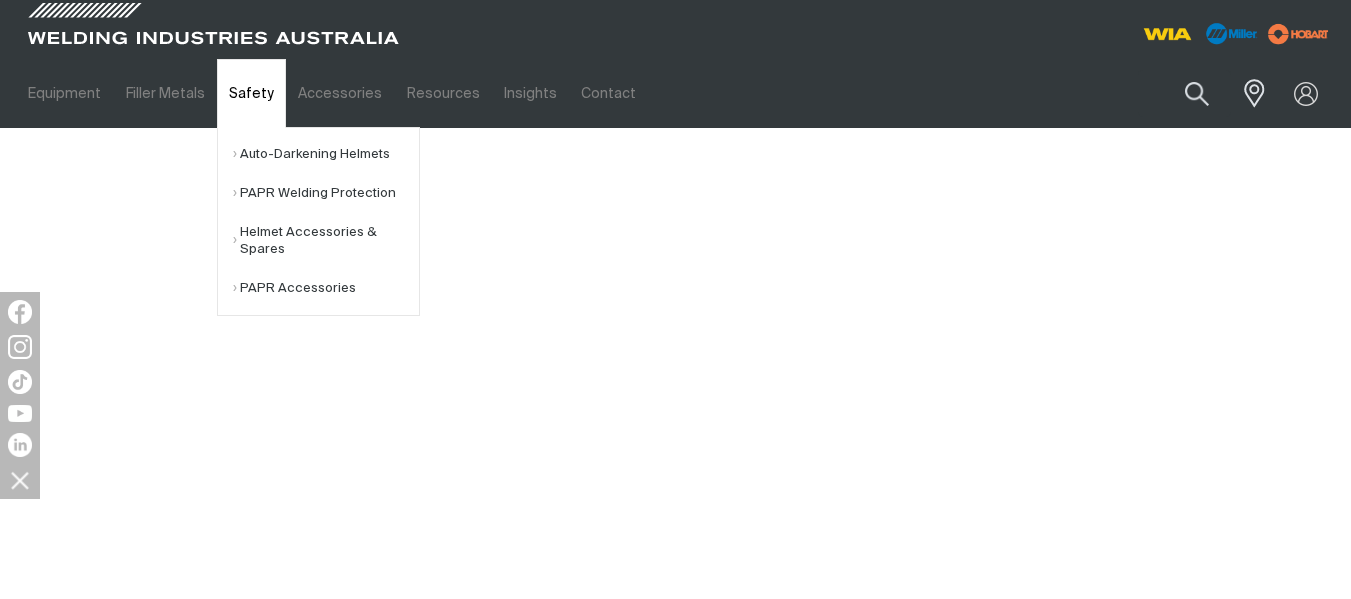 click on "Safety" at bounding box center [251, 93] 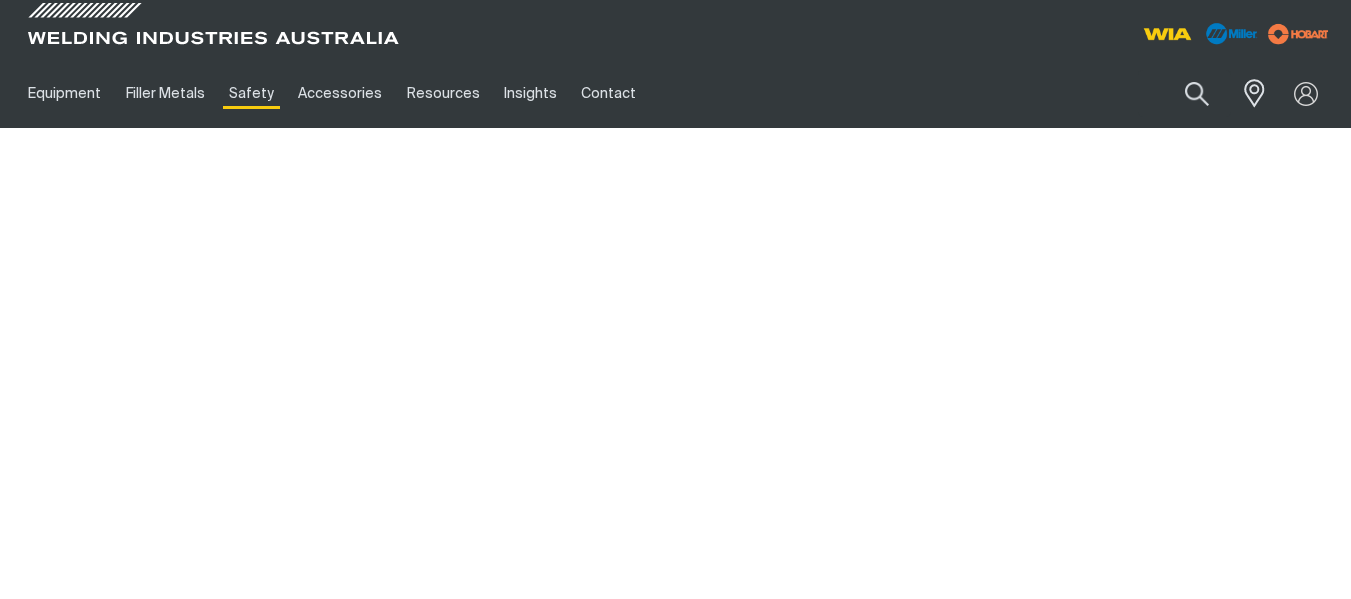 scroll, scrollTop: 0, scrollLeft: 0, axis: both 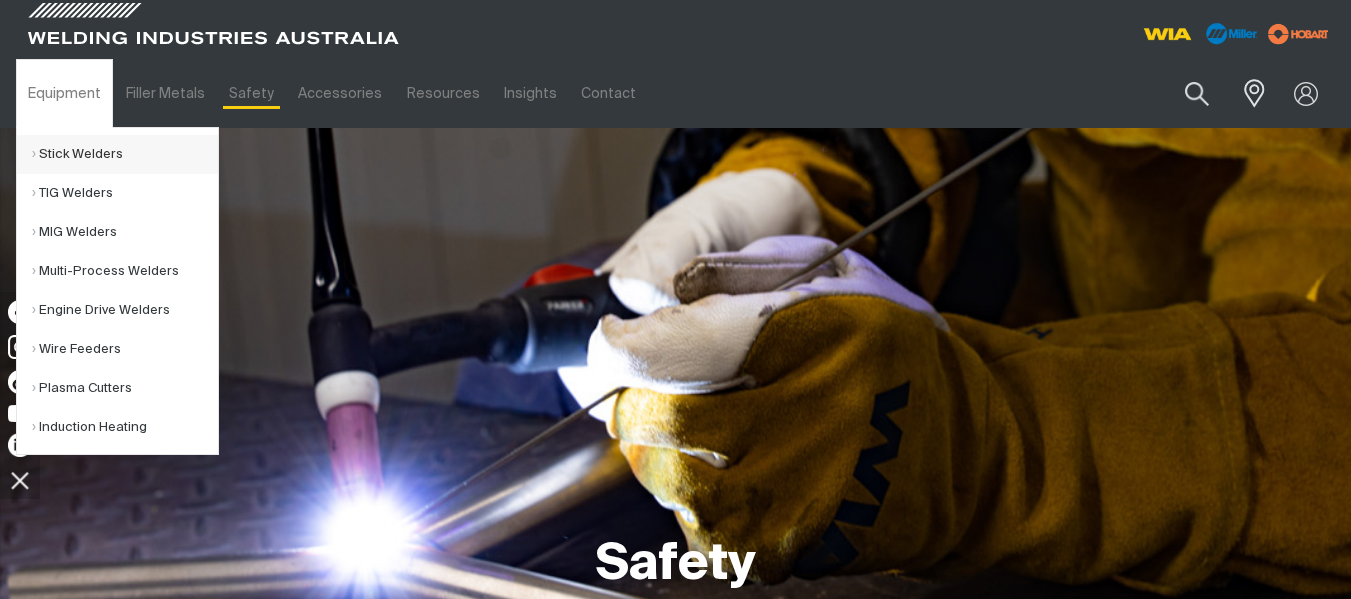 click on "Stick Welders" at bounding box center (125, 154) 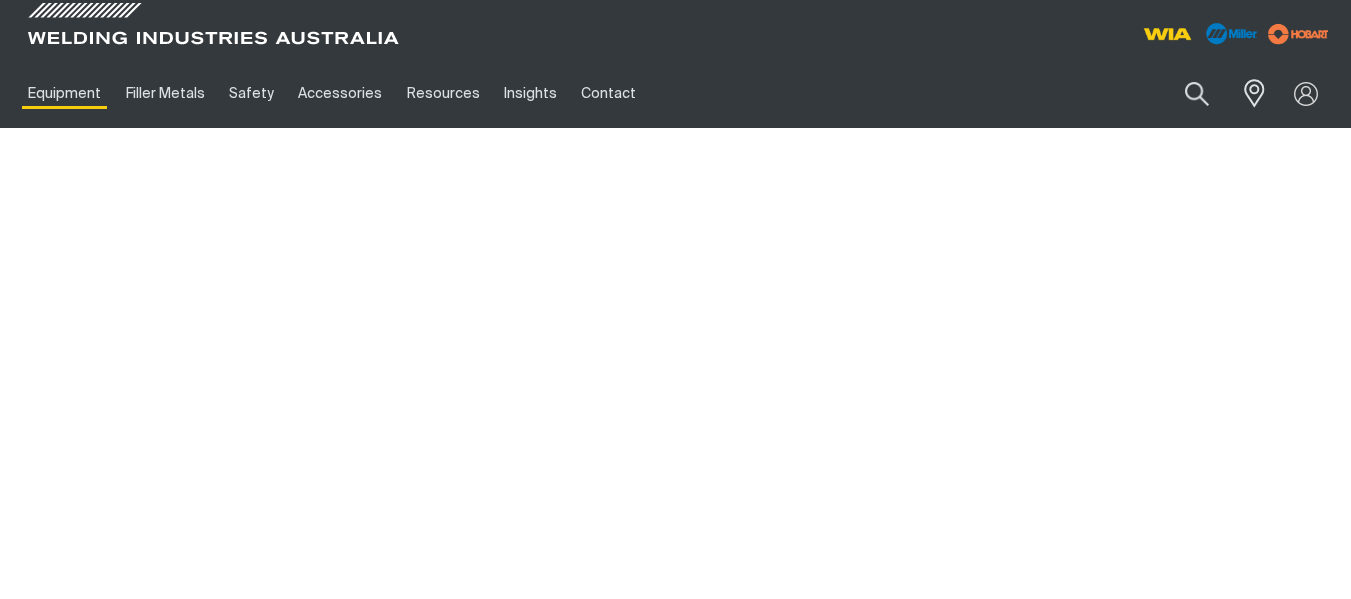 scroll, scrollTop: 0, scrollLeft: 0, axis: both 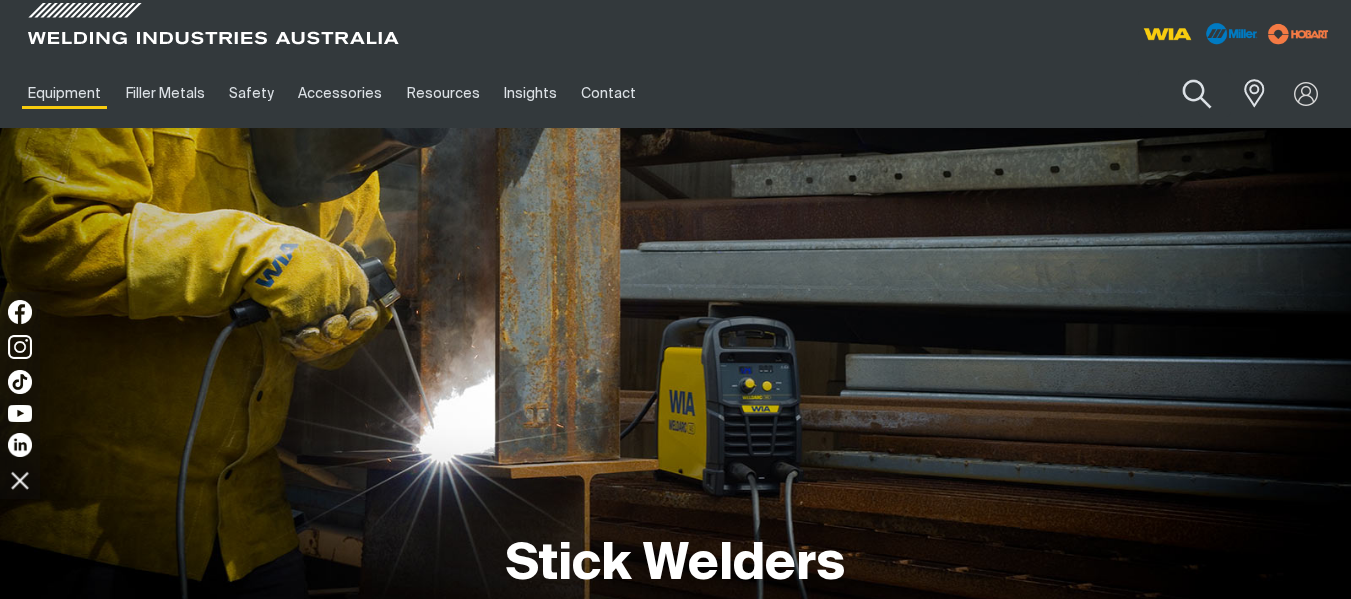 click at bounding box center (1197, 94) 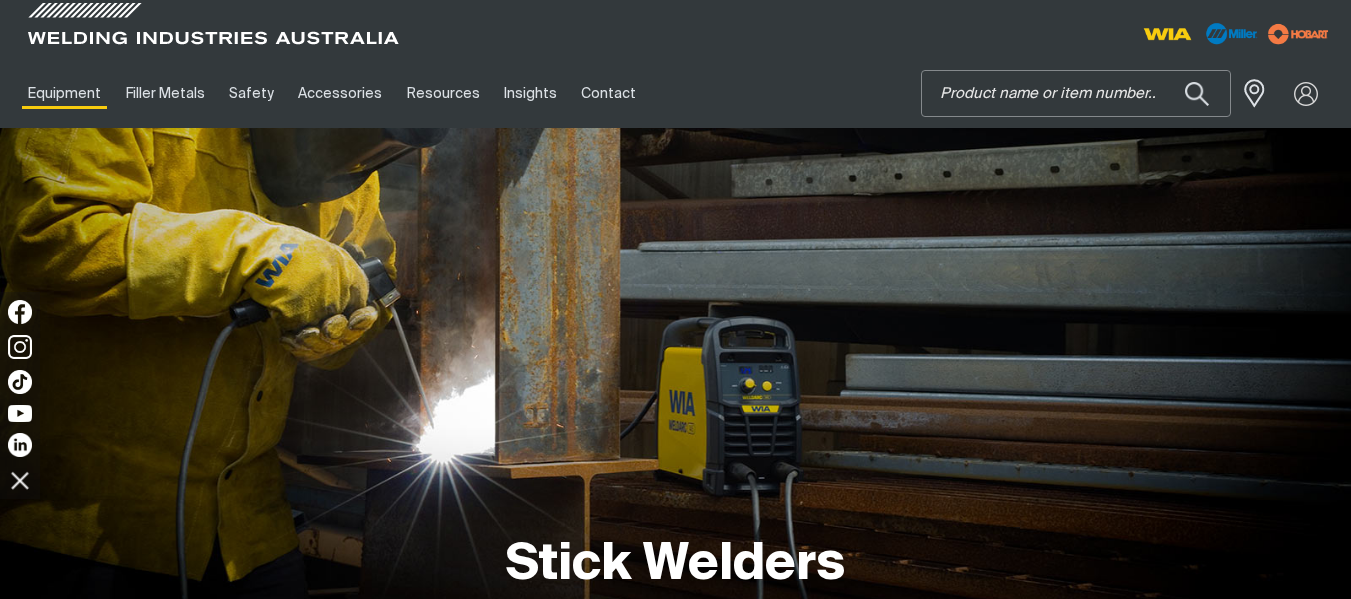 click on "Search" at bounding box center (1076, 93) 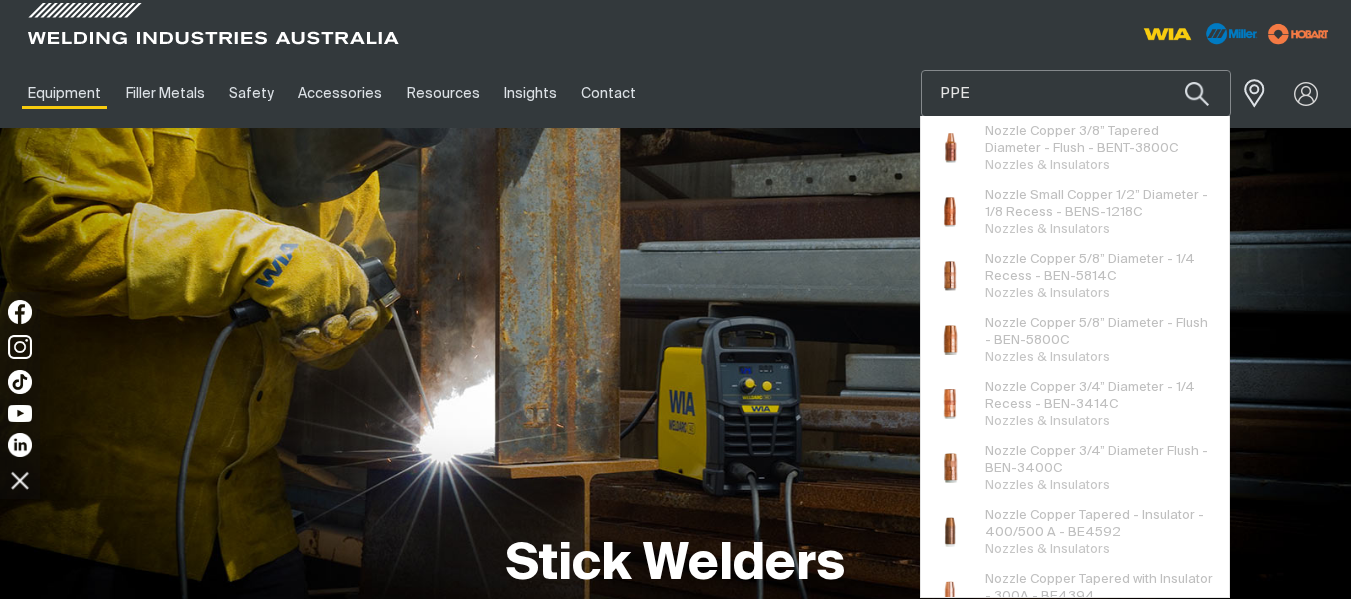type on "PPE" 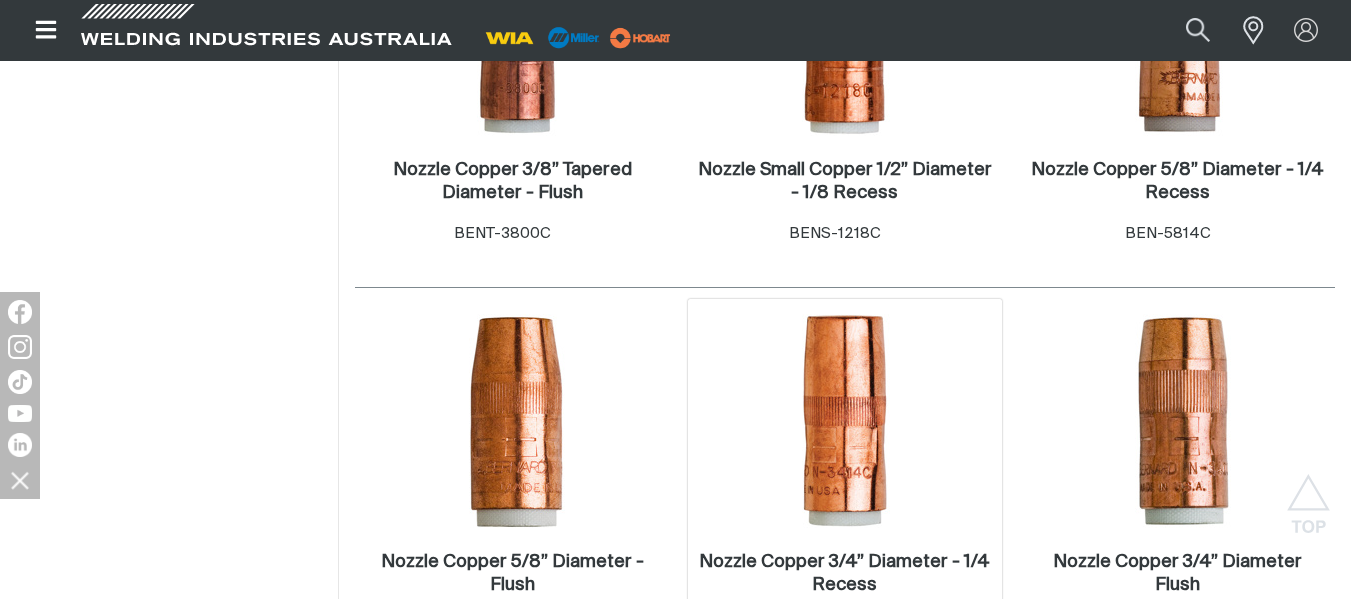 scroll, scrollTop: 0, scrollLeft: 0, axis: both 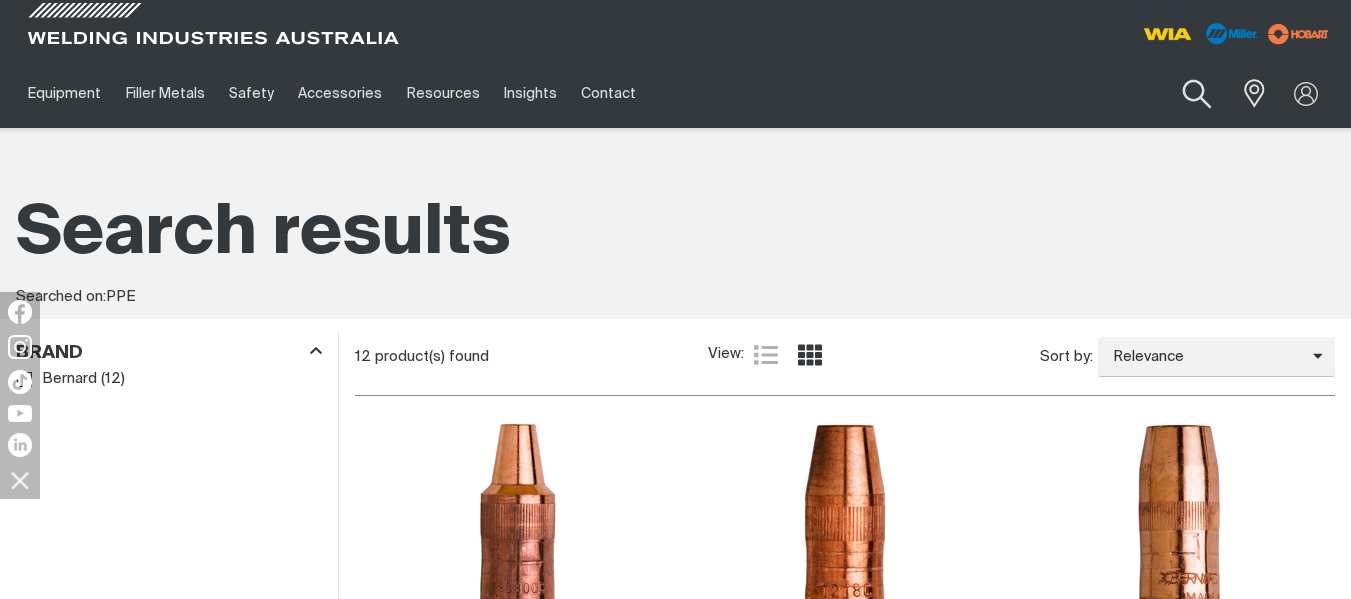 click at bounding box center (1197, 94) 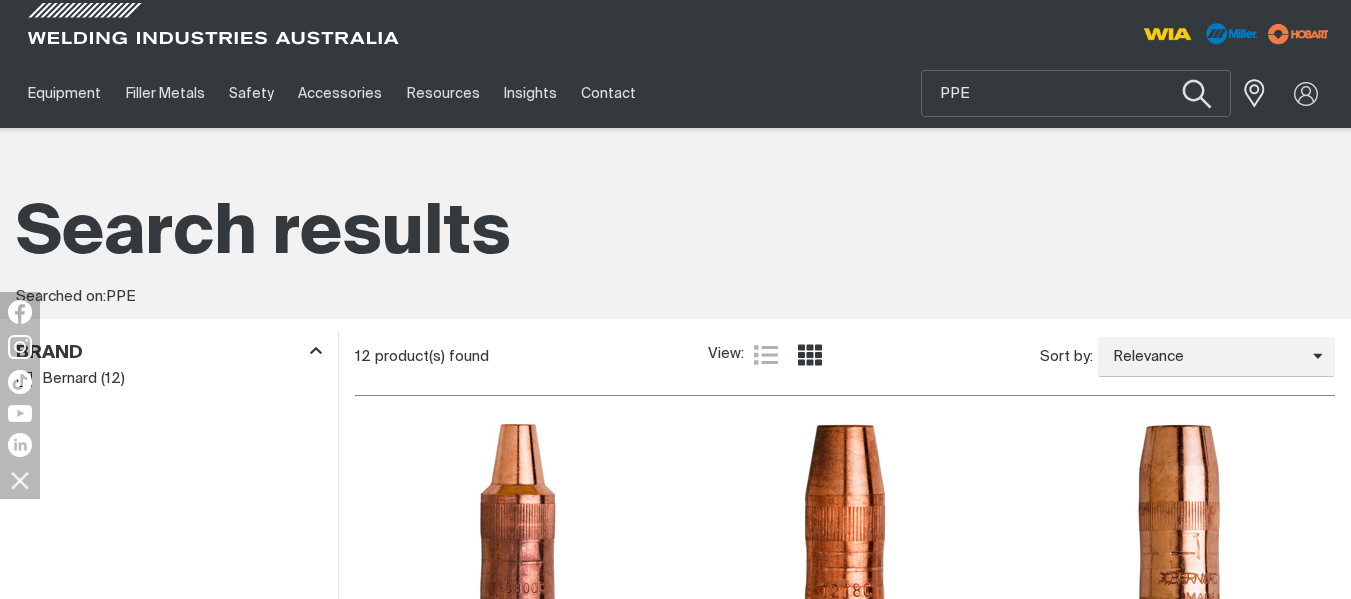 type 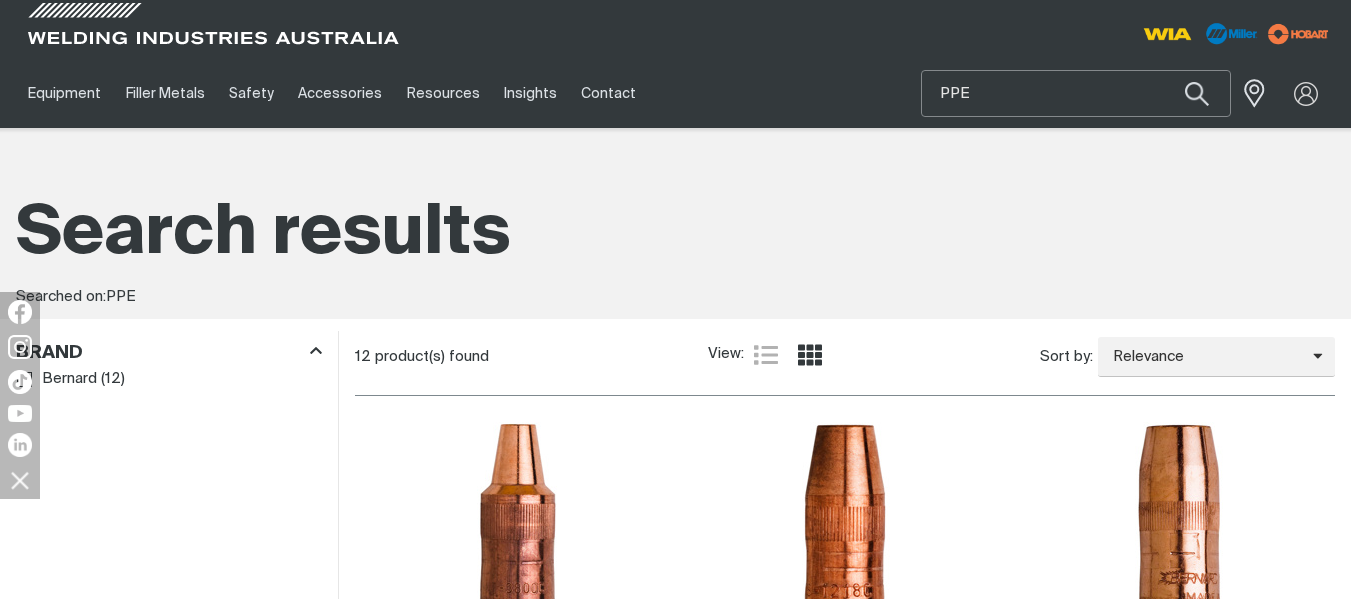 click on "PPE" at bounding box center [1076, 93] 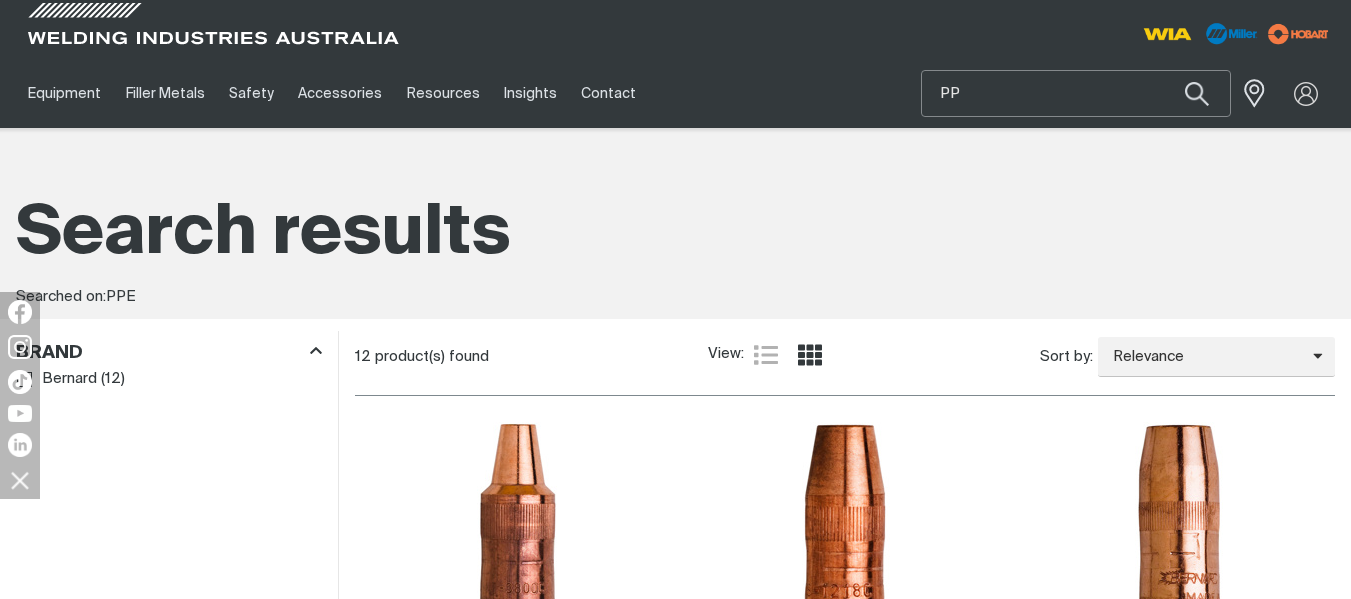type on "P" 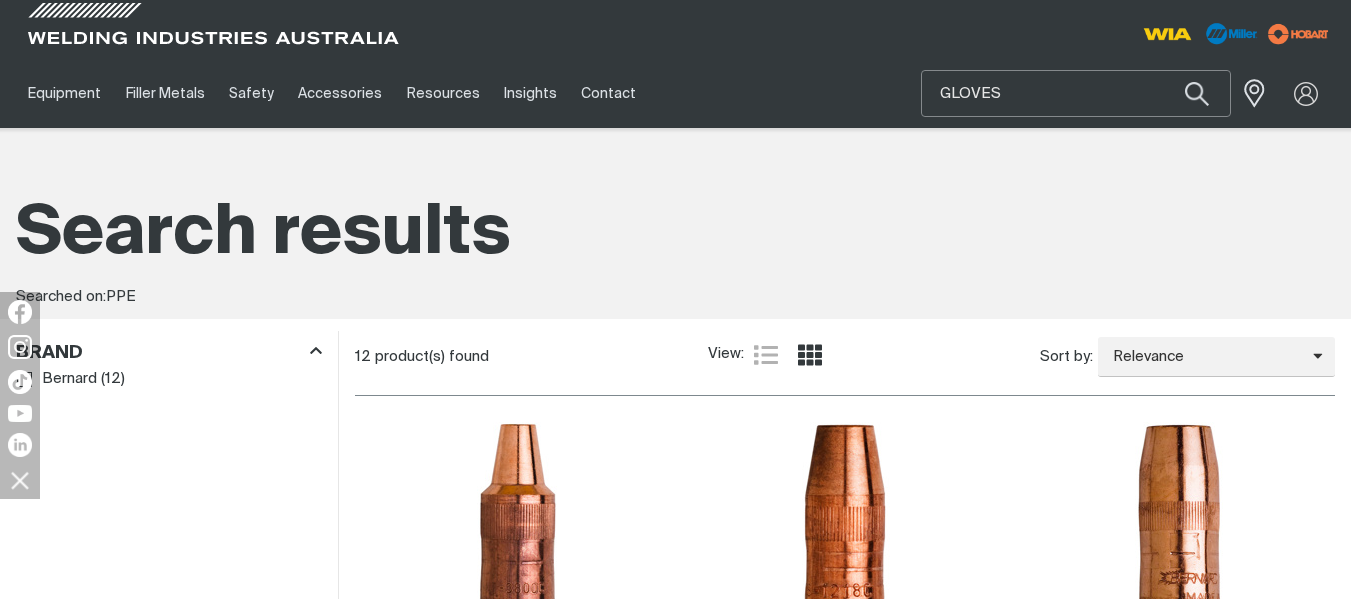 type on "GLOVES" 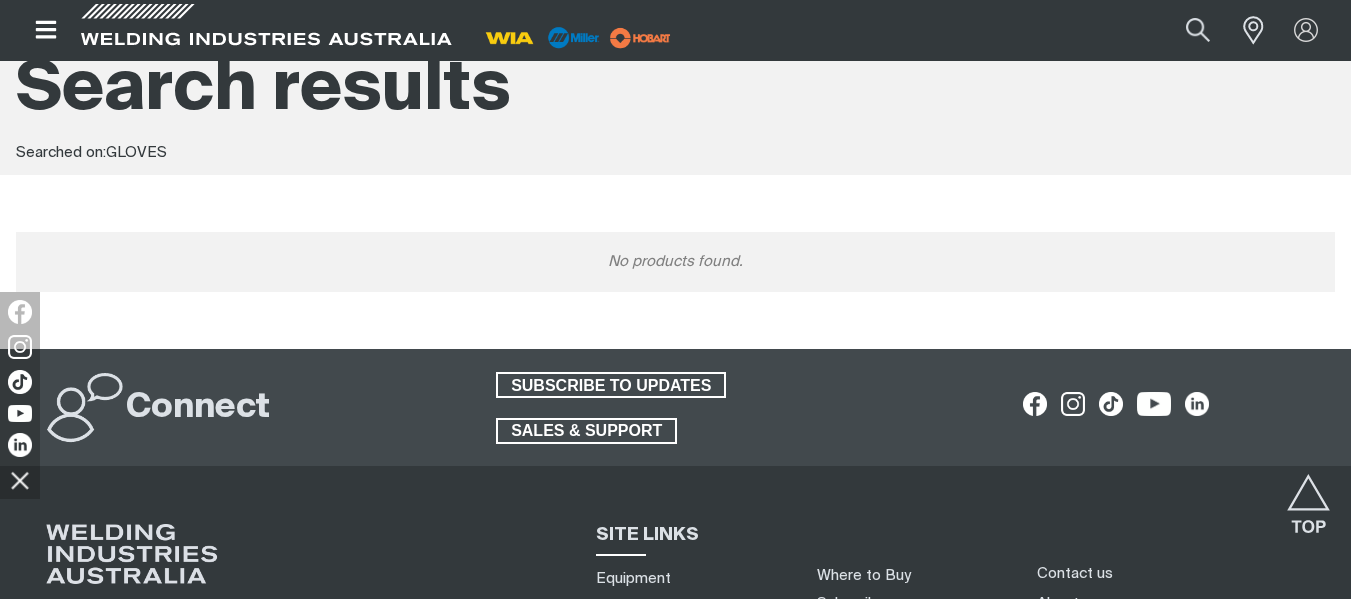 scroll, scrollTop: 0, scrollLeft: 0, axis: both 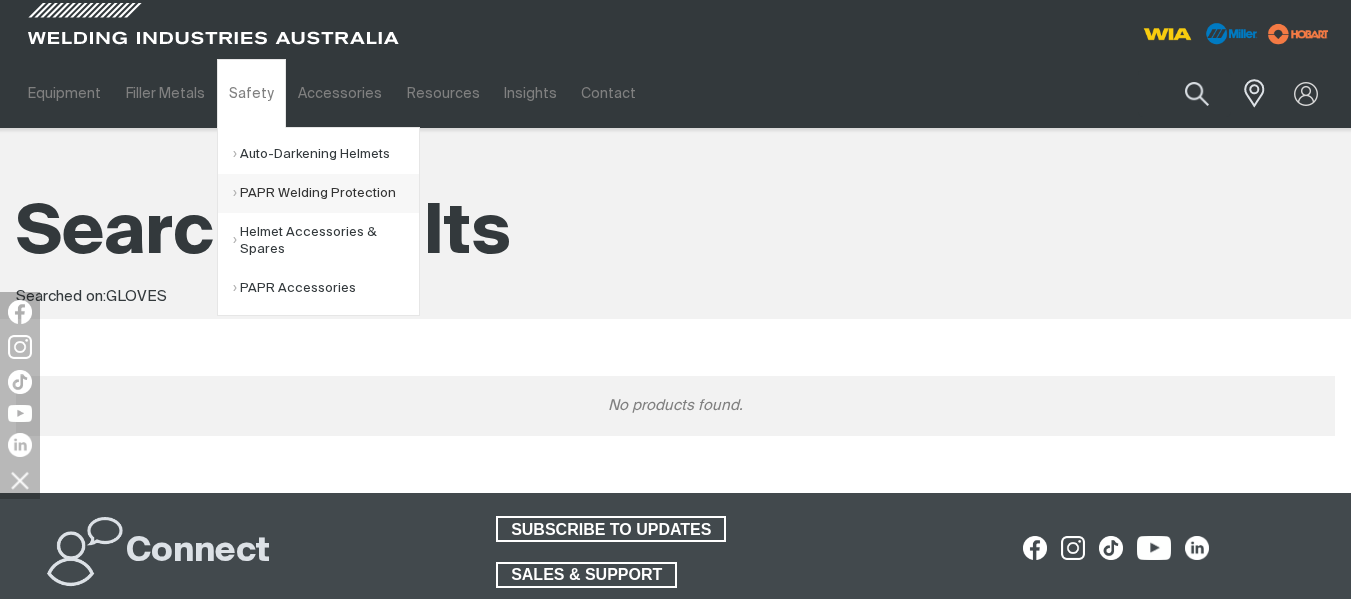 click on "PAPR Welding Protection" at bounding box center (326, 193) 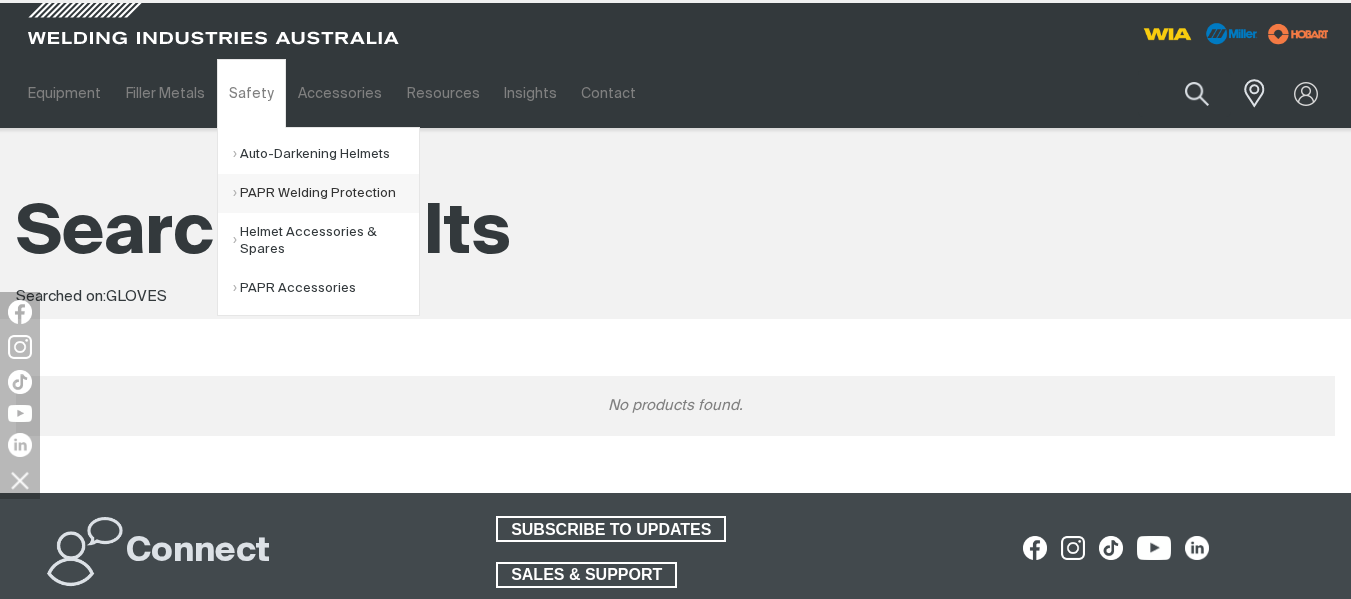type 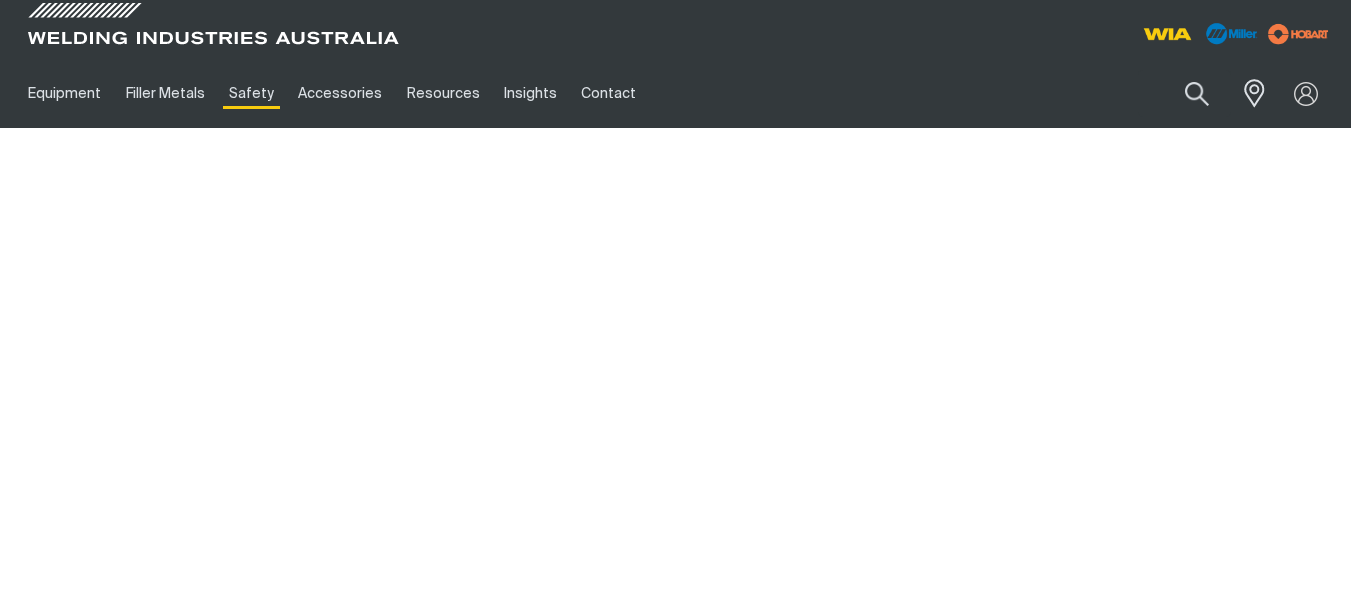 scroll, scrollTop: 0, scrollLeft: 0, axis: both 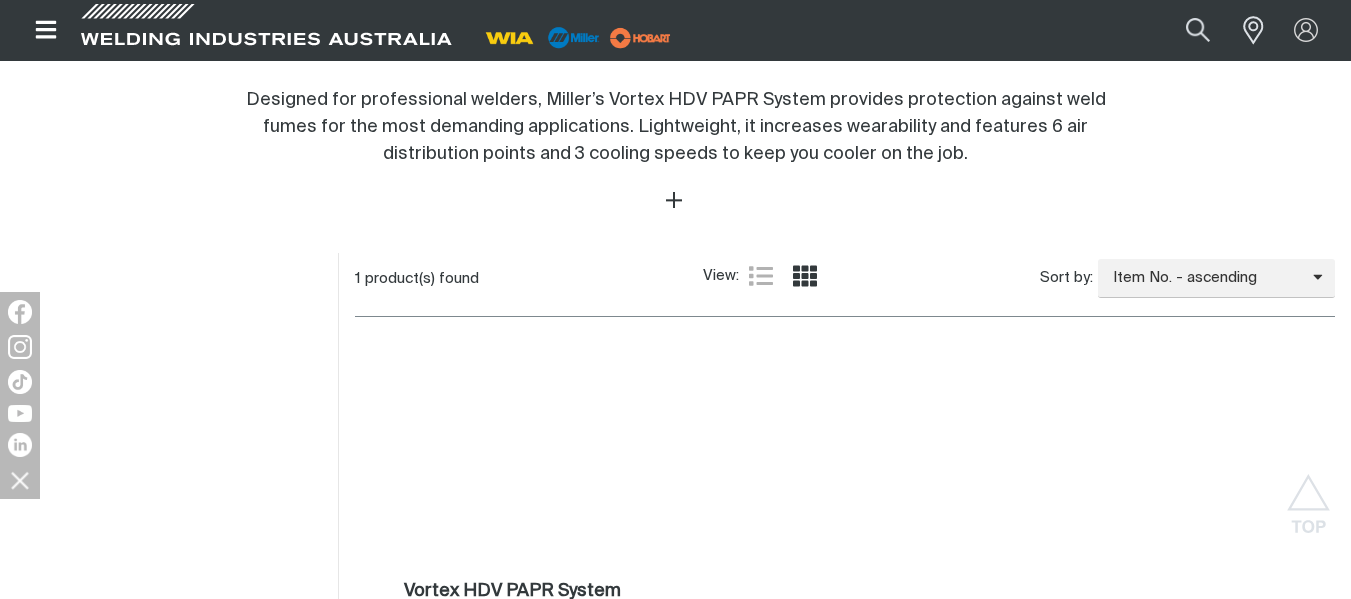 drag, startPoint x: 900, startPoint y: 331, endPoint x: 185, endPoint y: 317, distance: 715.137 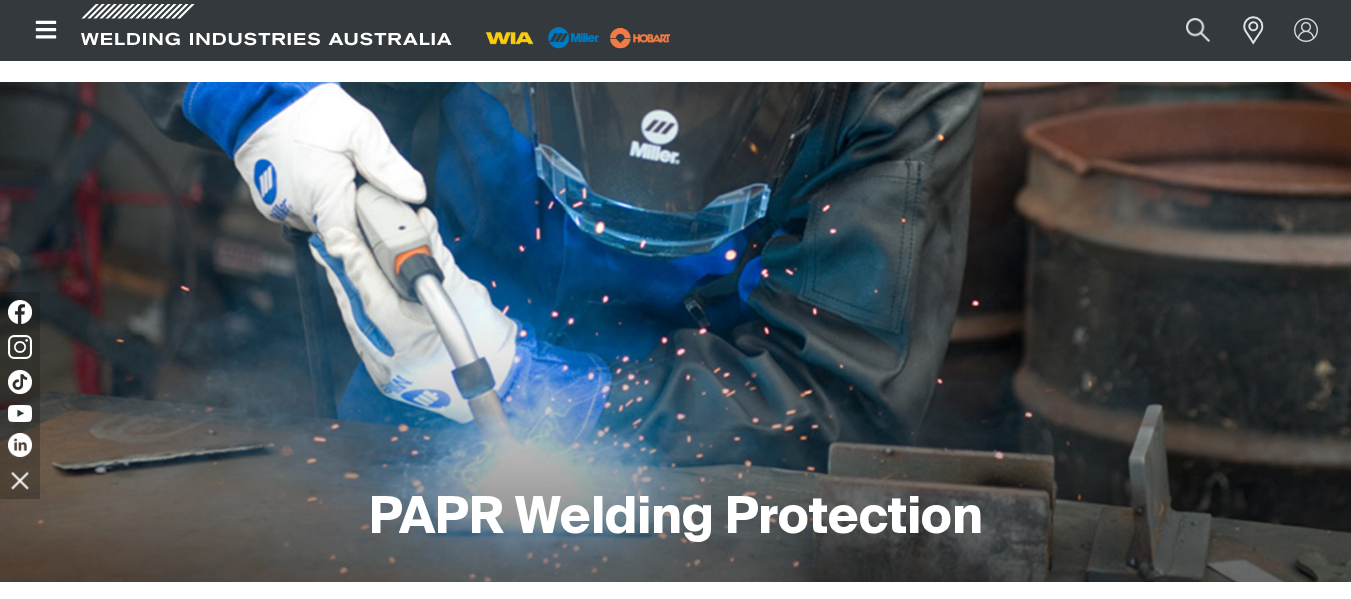 scroll, scrollTop: 0, scrollLeft: 0, axis: both 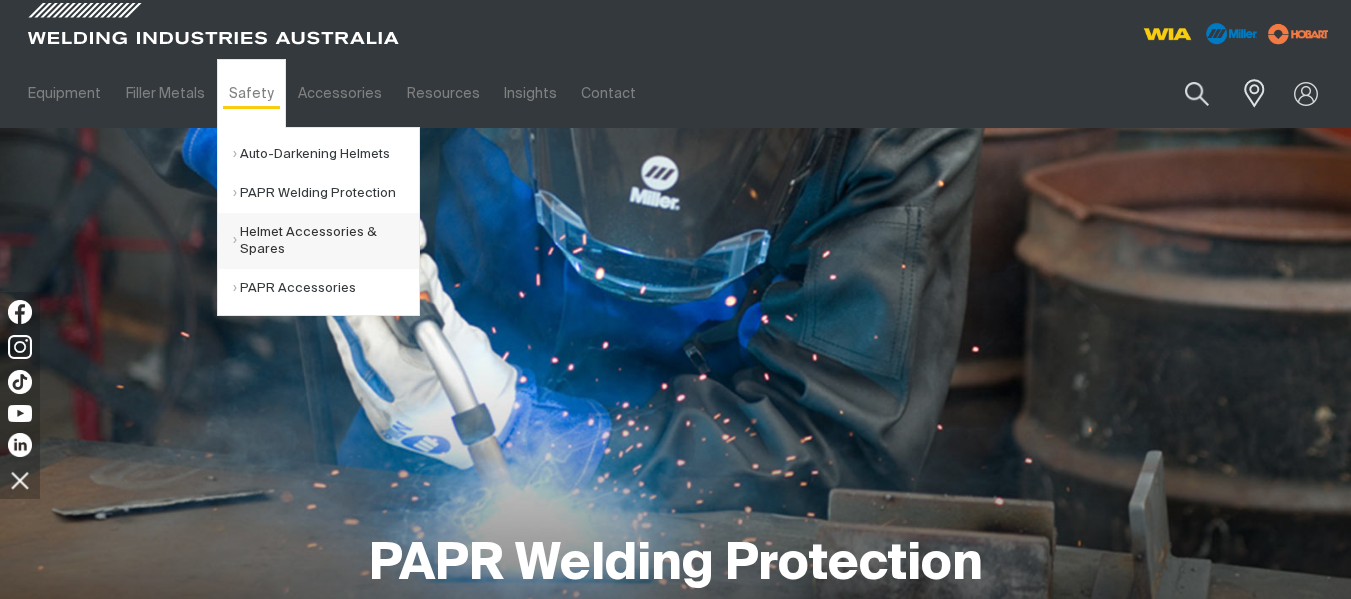 click on "Helmet Accessories & Spares" at bounding box center [326, 241] 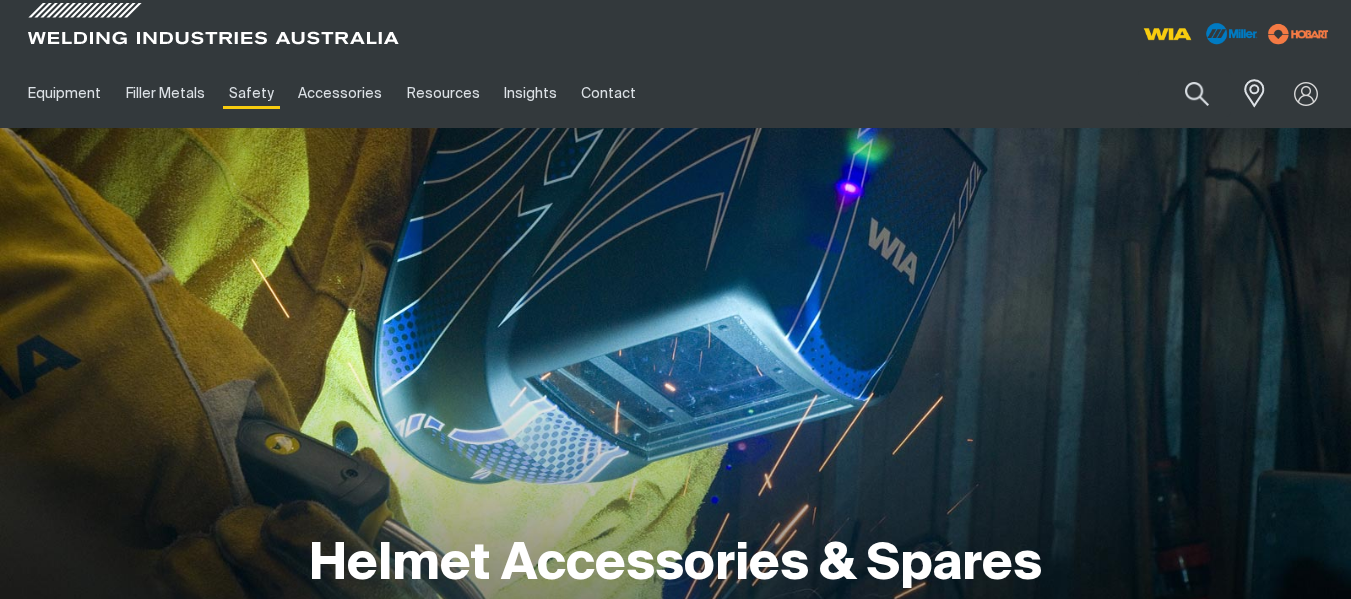scroll, scrollTop: 0, scrollLeft: 0, axis: both 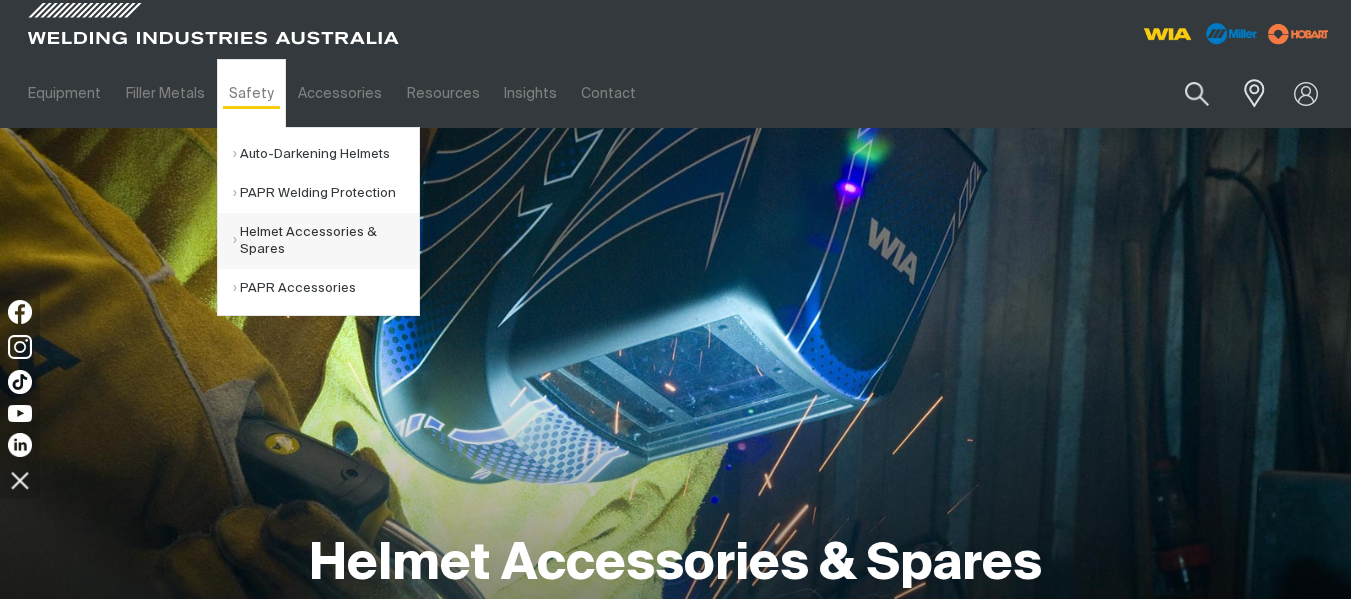 click on "Helmet Accessories & Spares" at bounding box center (326, 241) 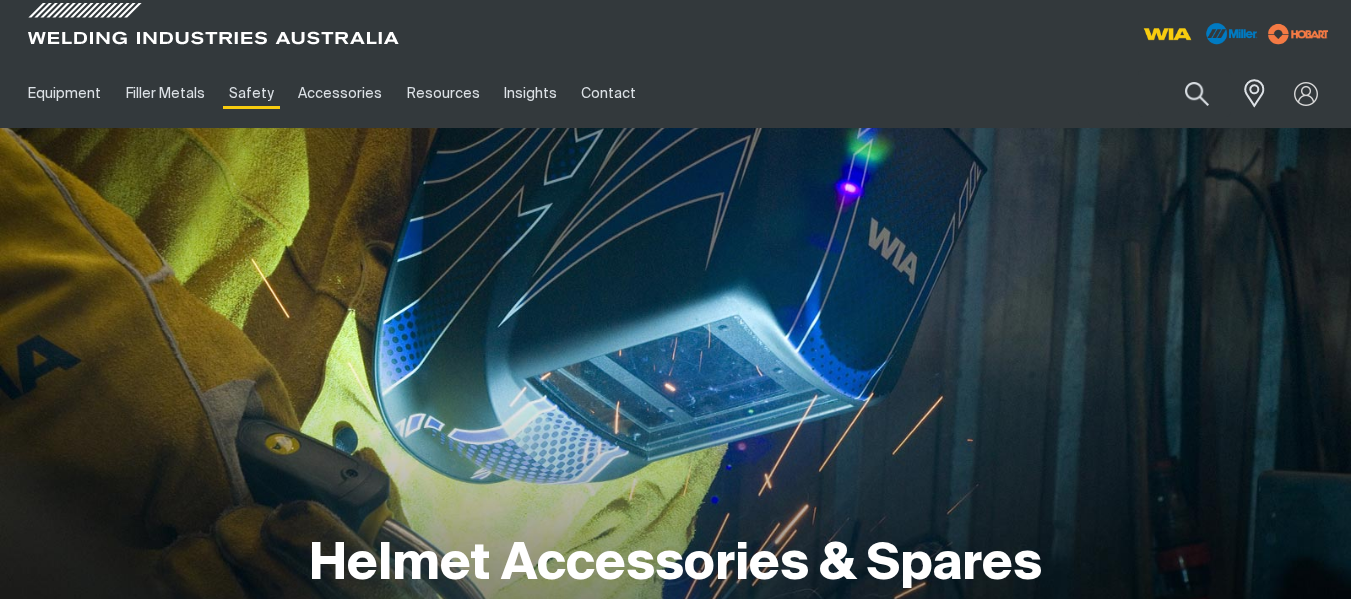 scroll, scrollTop: 0, scrollLeft: 0, axis: both 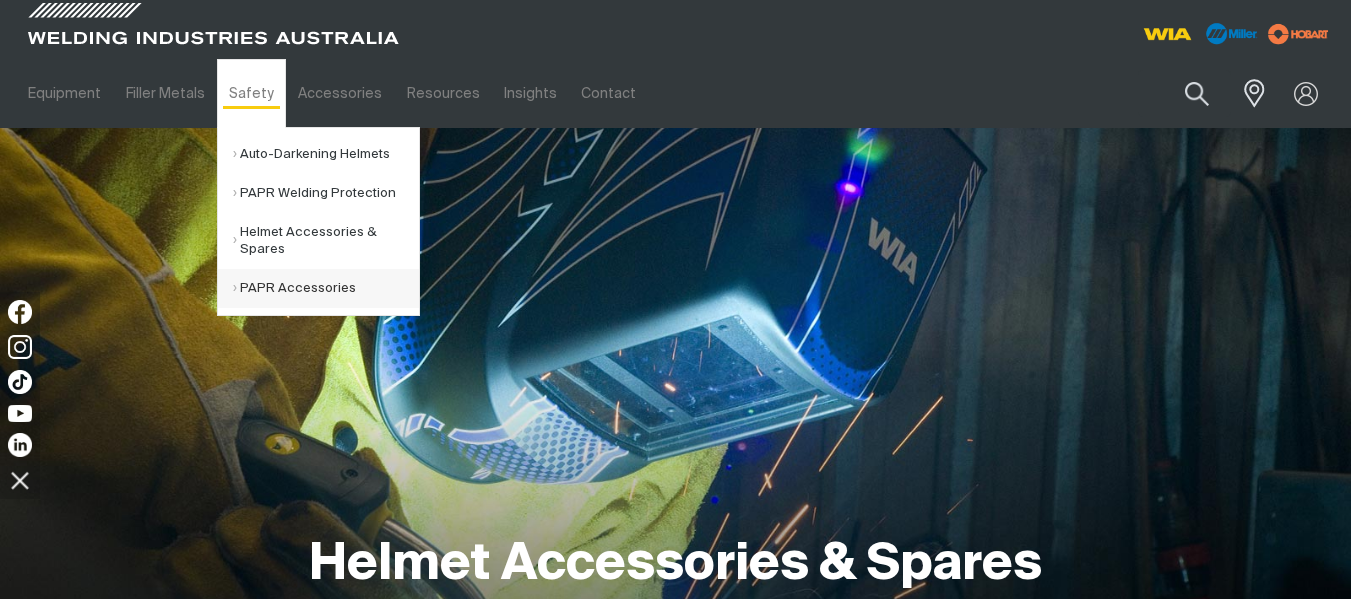 click on "PAPR Accessories" at bounding box center (326, 288) 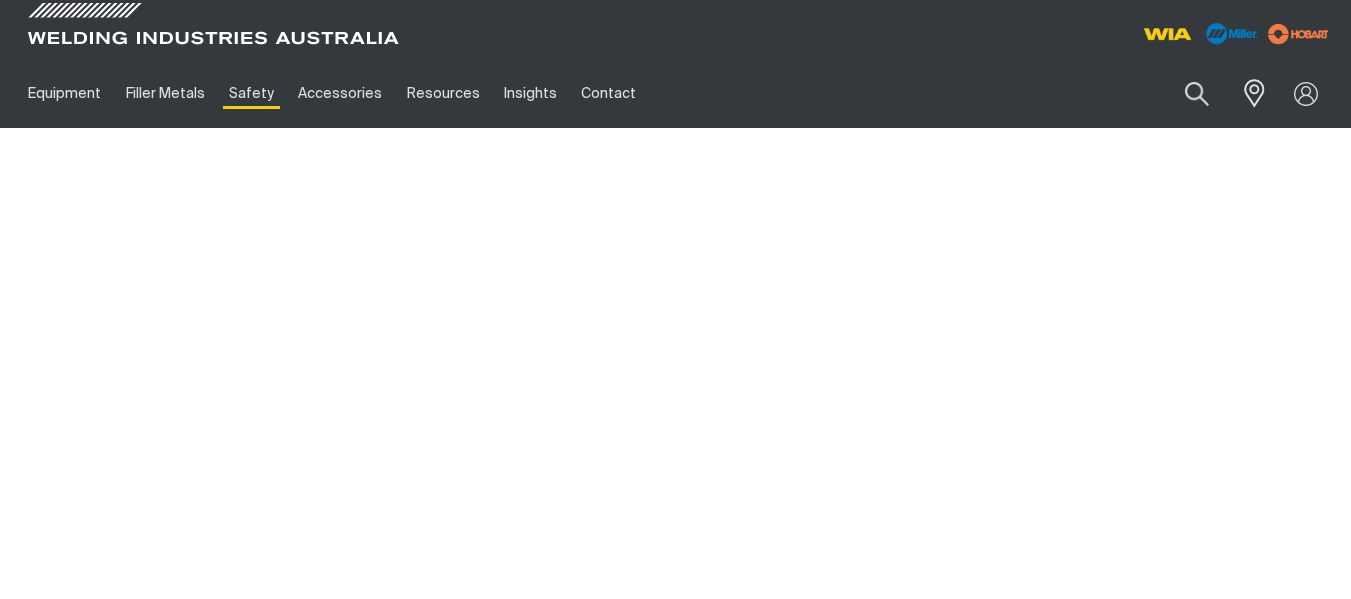 scroll, scrollTop: 0, scrollLeft: 0, axis: both 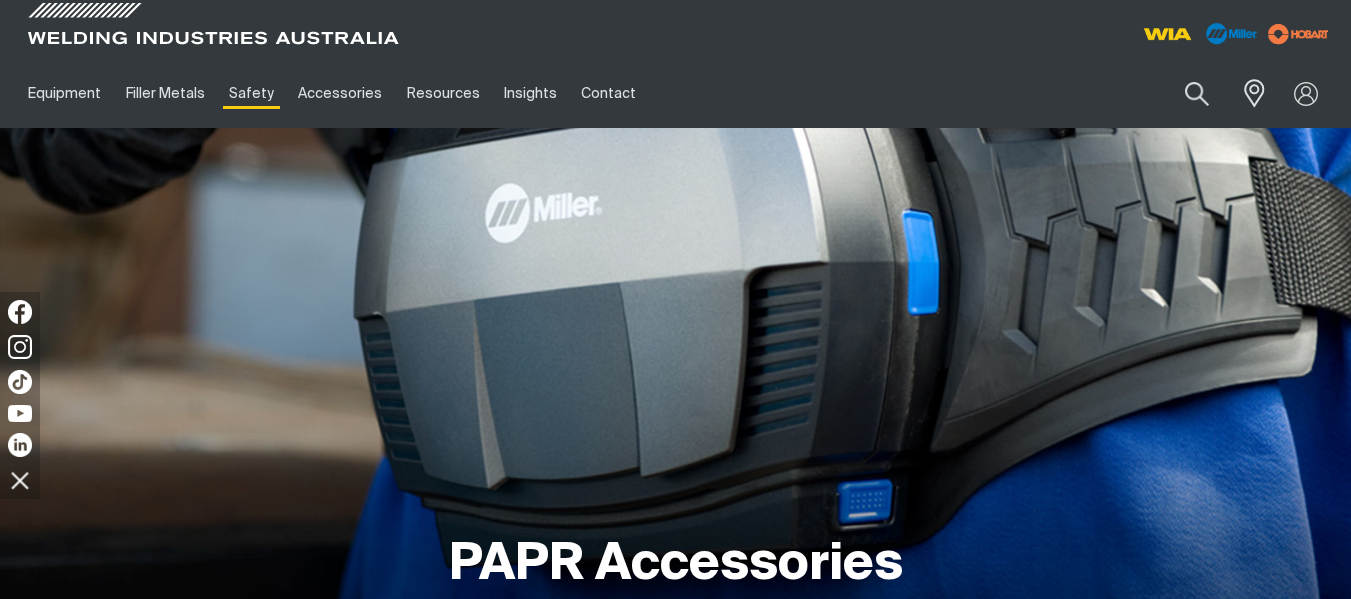 click on "PAPR Accessories" at bounding box center (675, 378) 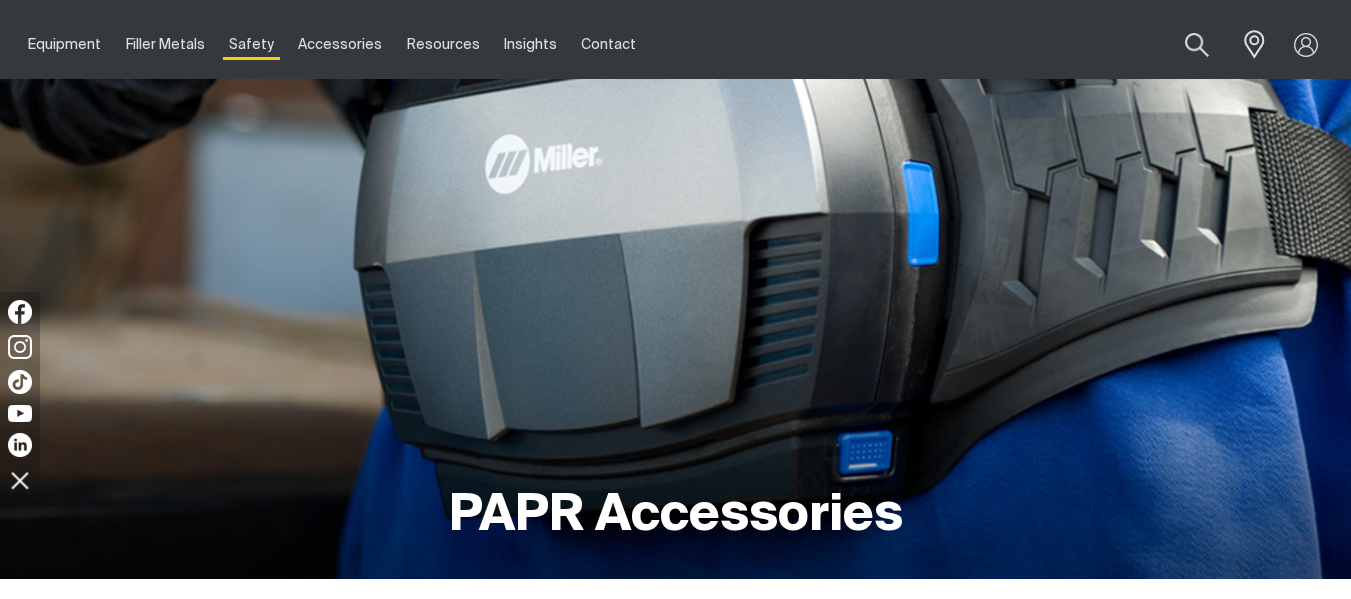 scroll, scrollTop: 0, scrollLeft: 0, axis: both 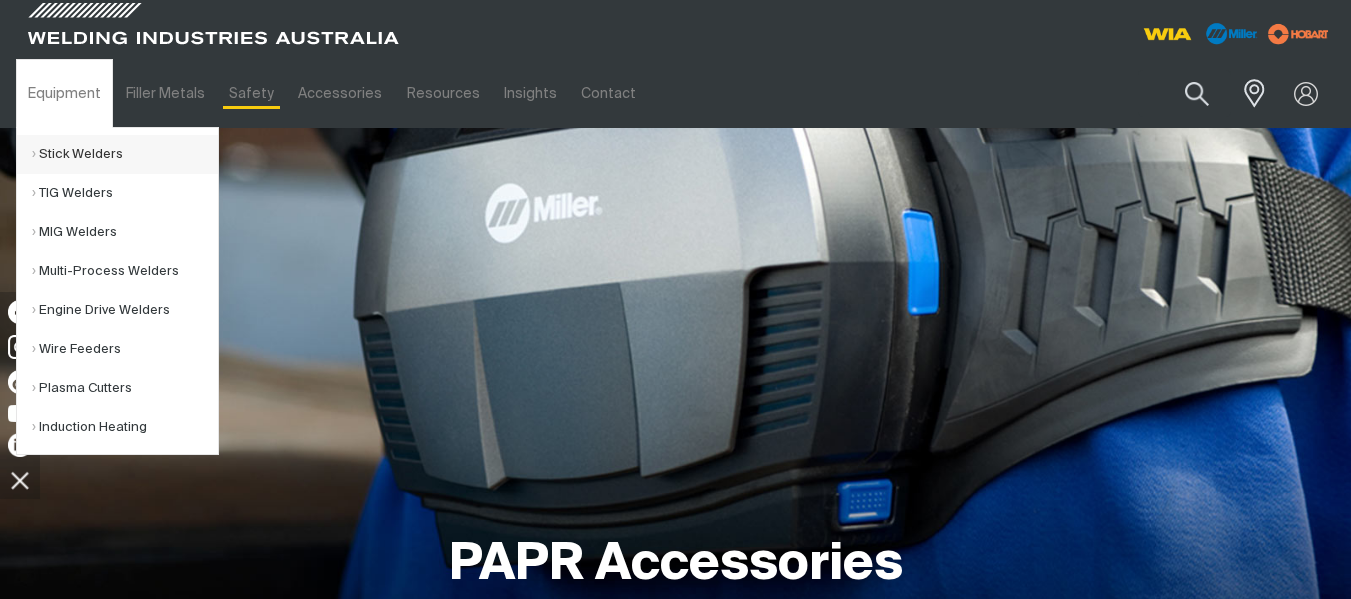 click on "Stick Welders" at bounding box center [125, 154] 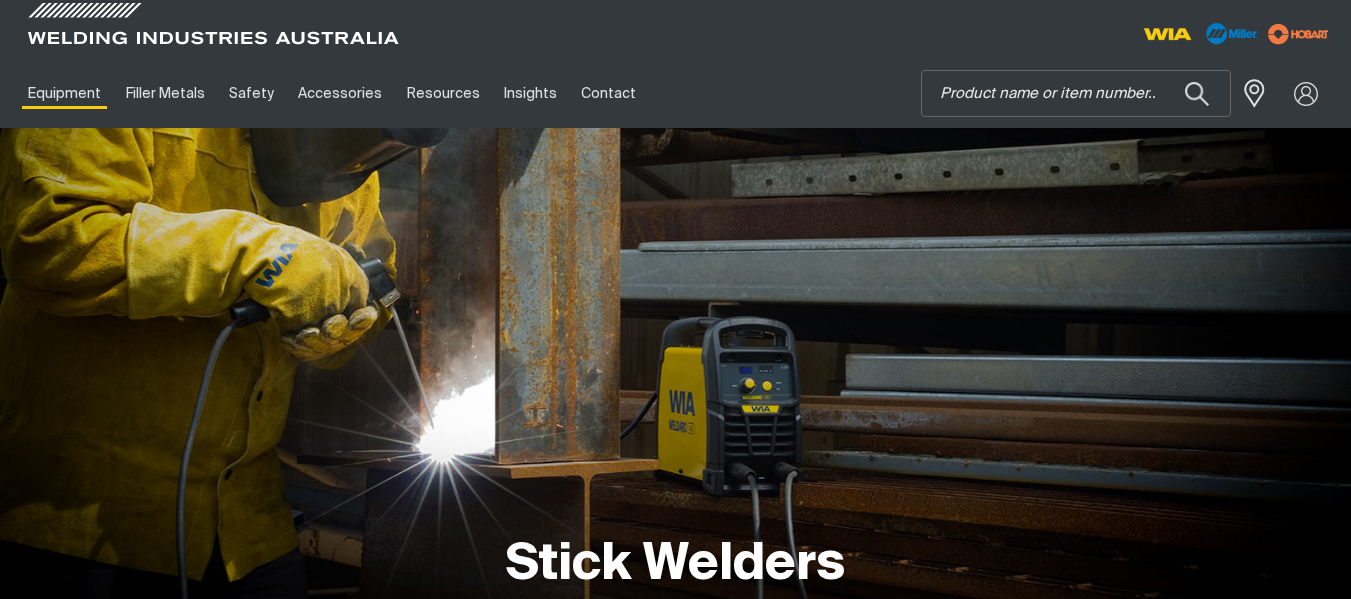 scroll, scrollTop: 0, scrollLeft: 0, axis: both 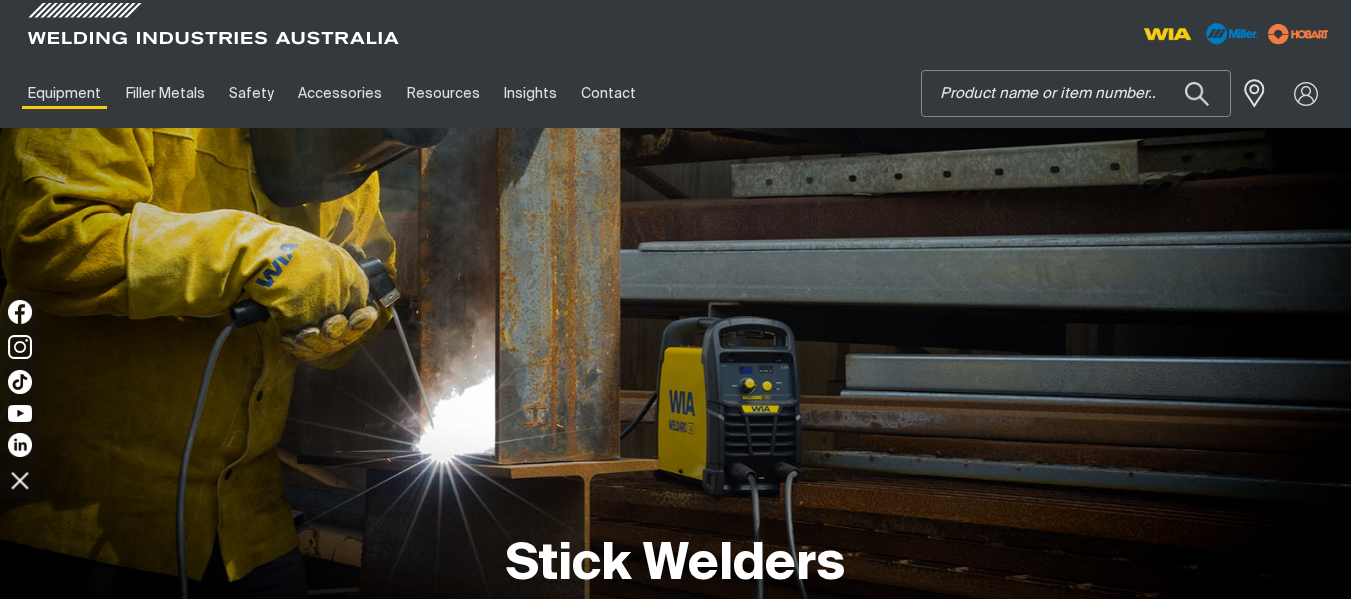 click on "Search" at bounding box center [1076, 93] 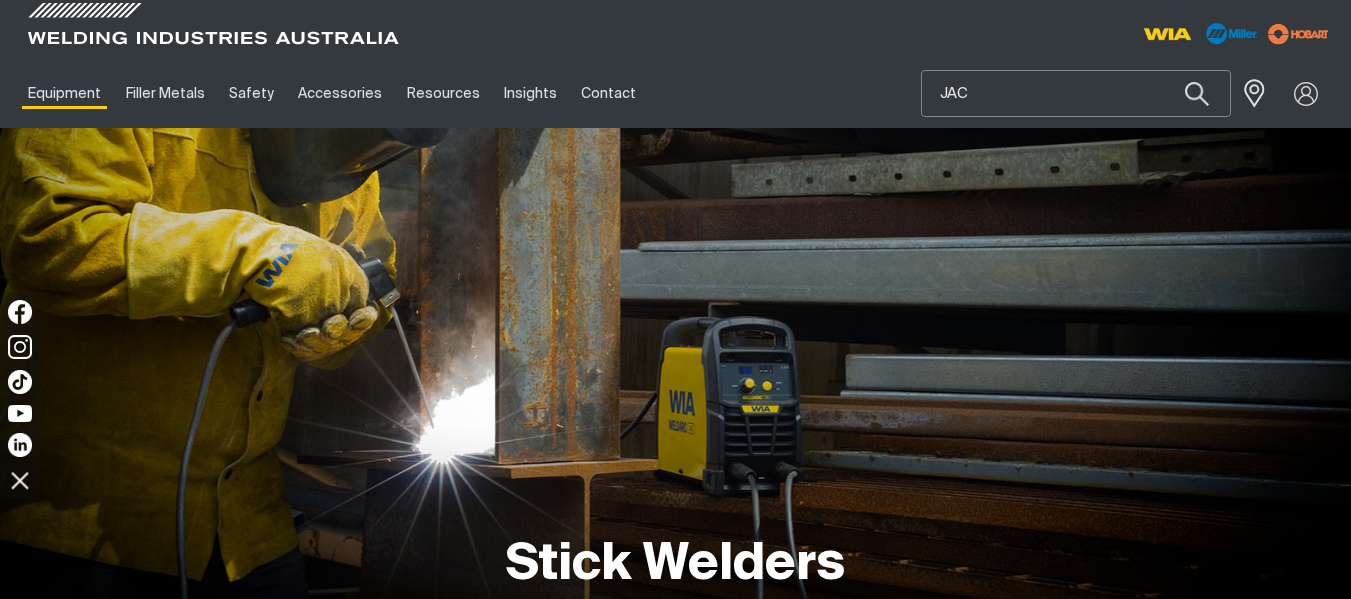 scroll, scrollTop: 0, scrollLeft: 0, axis: both 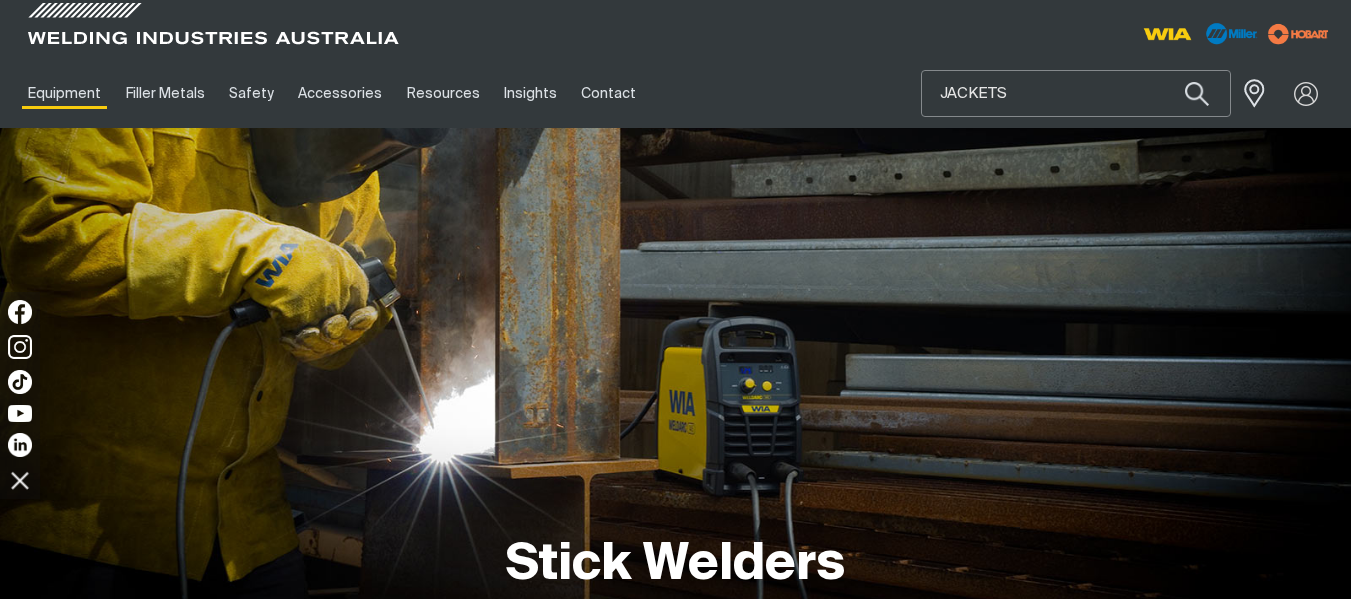 click at bounding box center [1197, 93] 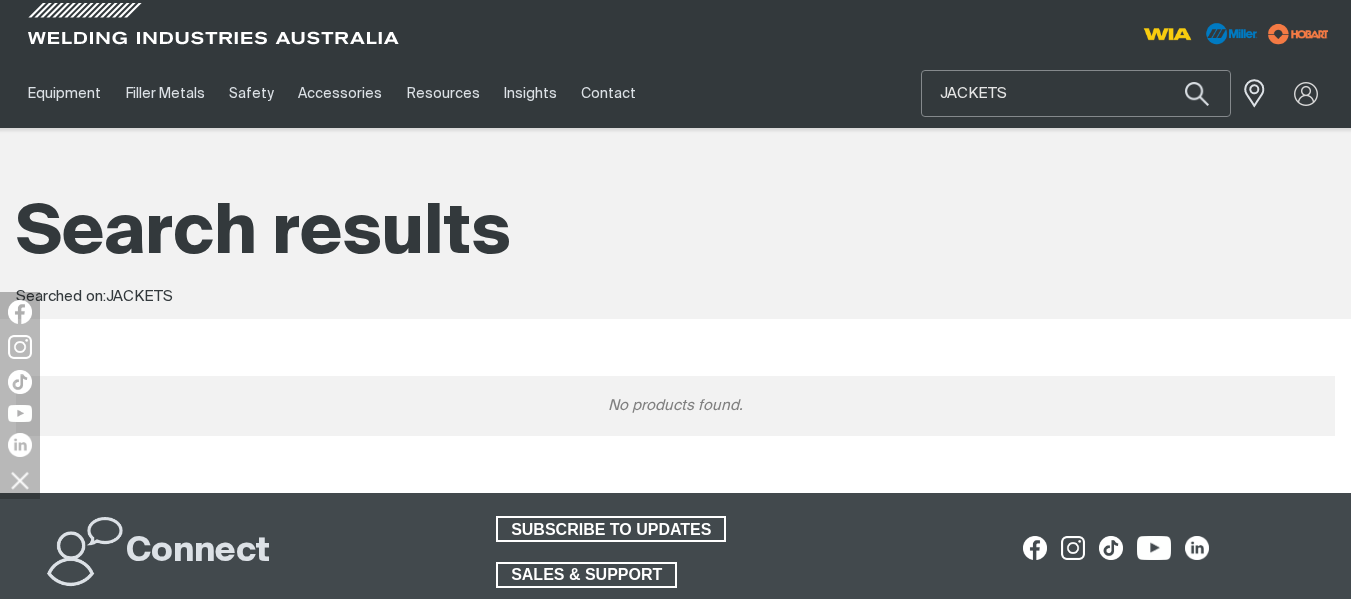 click on "JACKETS" at bounding box center (1076, 93) 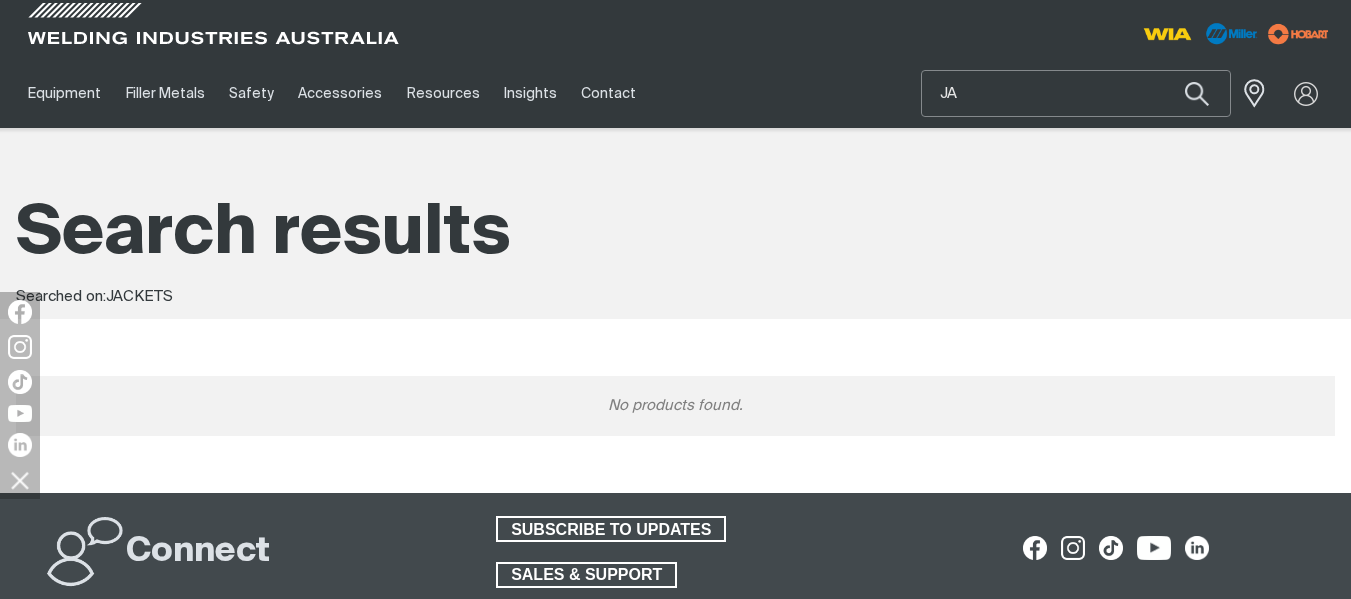type on "J" 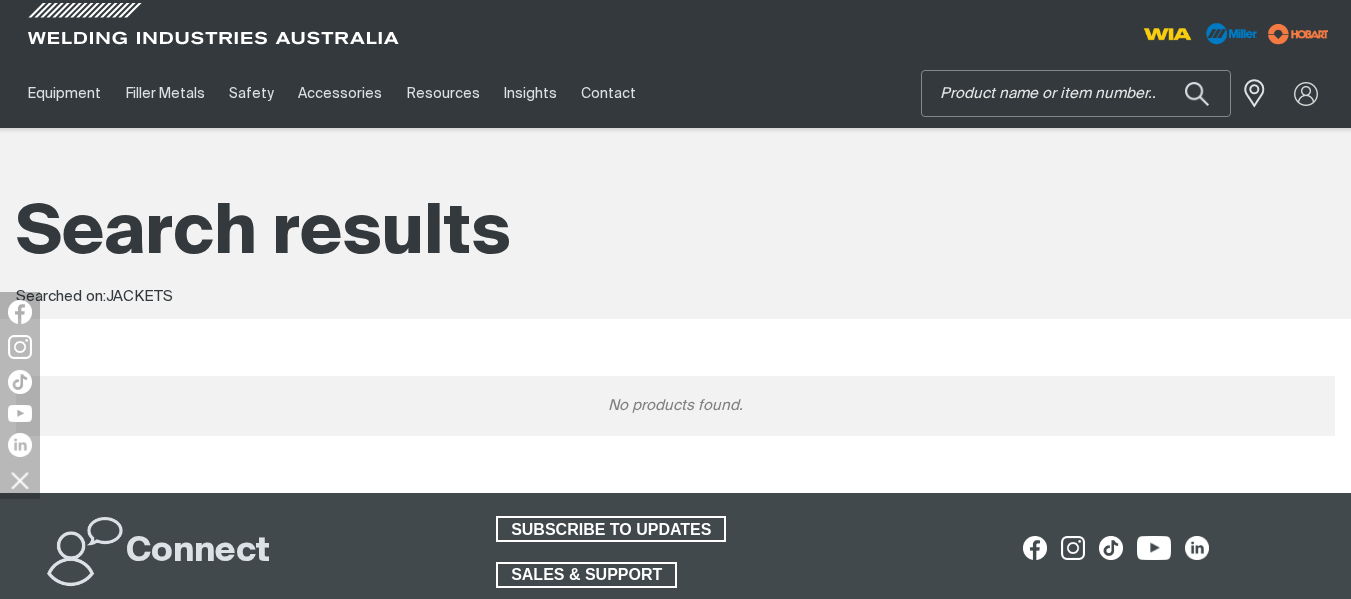 type 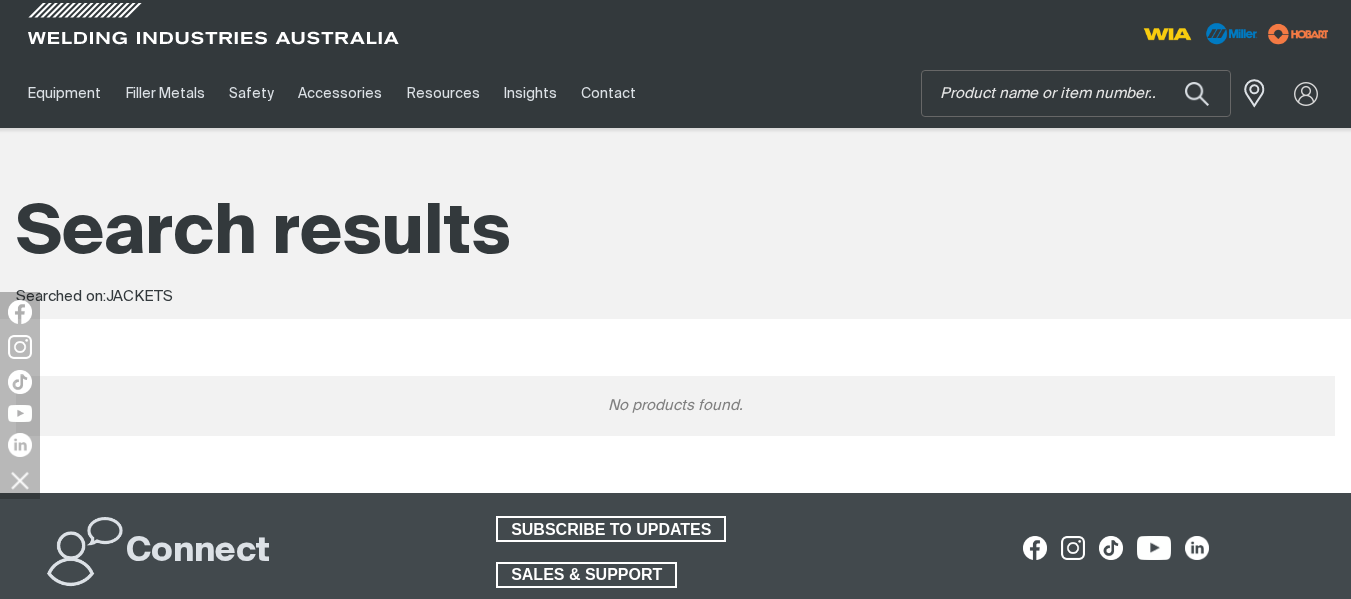 click on "Search results Searched on:  JACKETS" at bounding box center [675, 250] 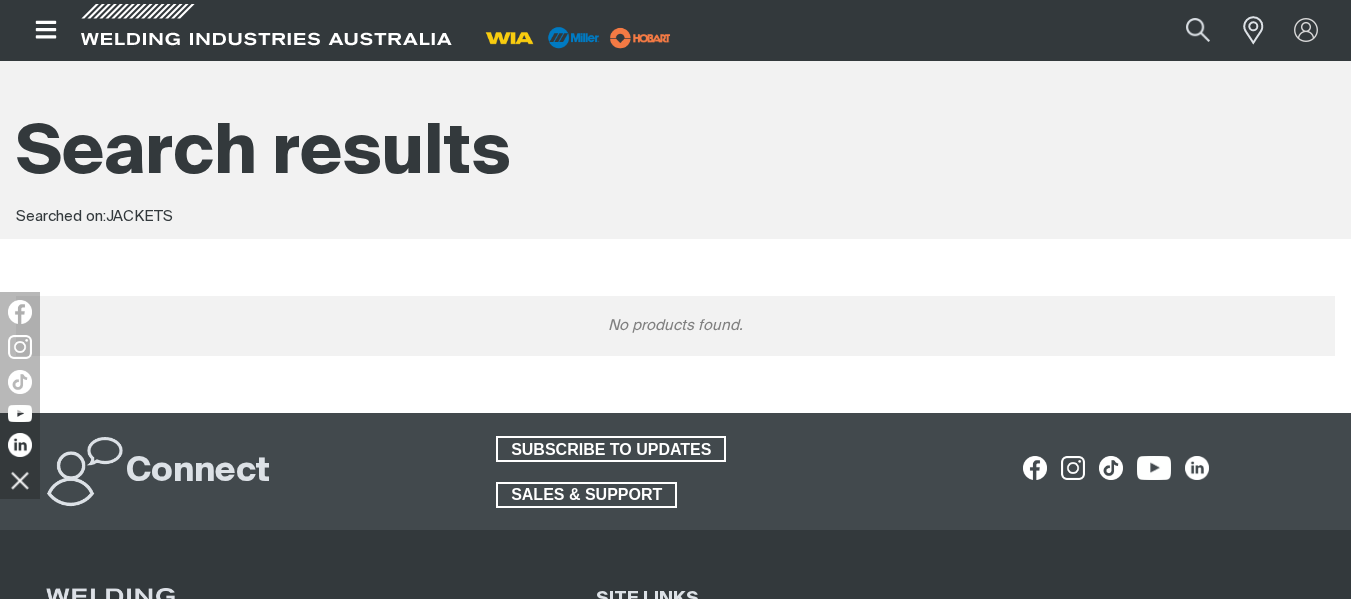 scroll, scrollTop: 0, scrollLeft: 0, axis: both 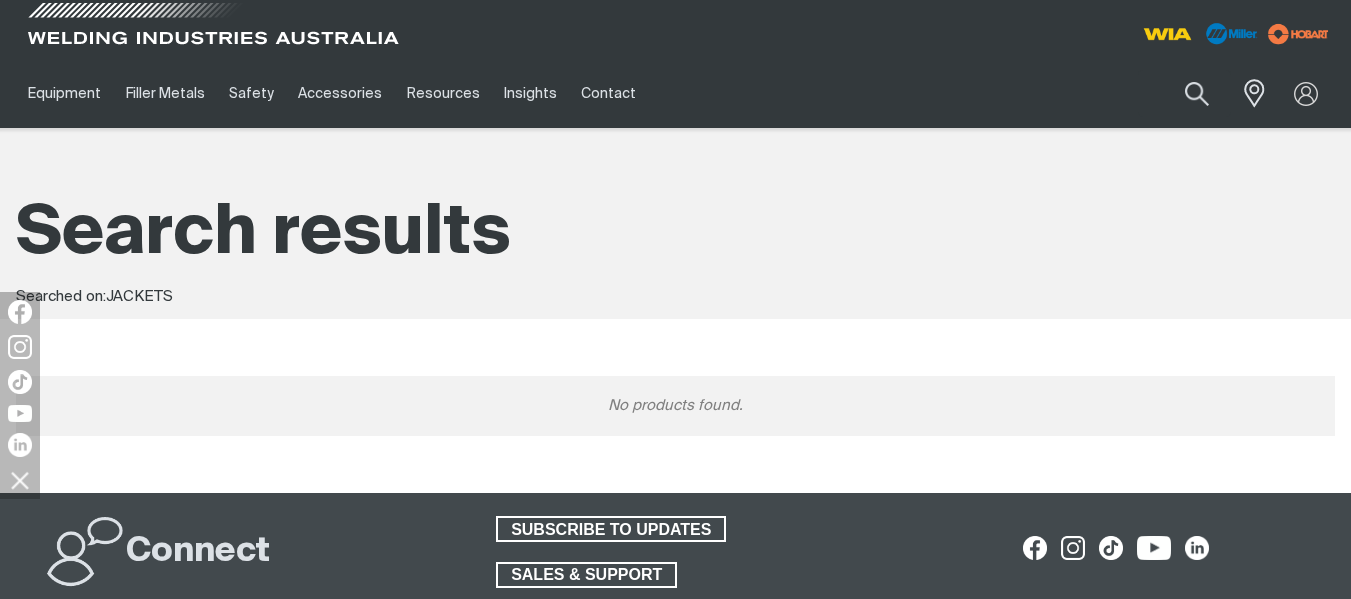 click at bounding box center [213, 29] 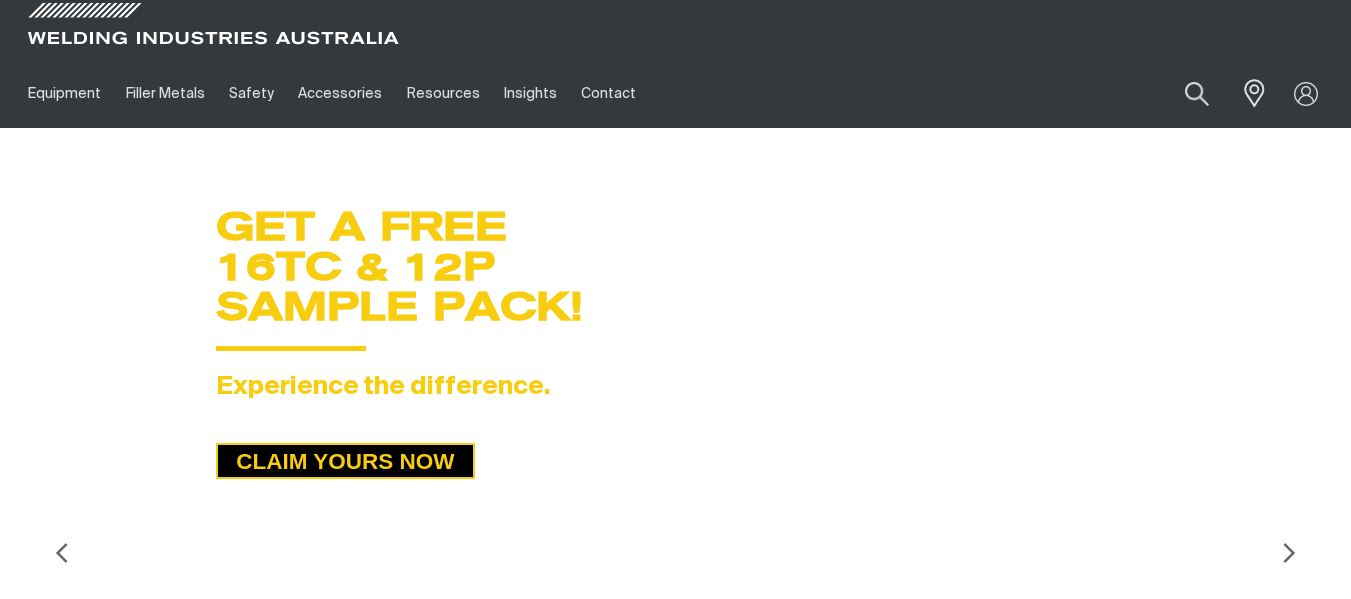 scroll, scrollTop: 0, scrollLeft: 0, axis: both 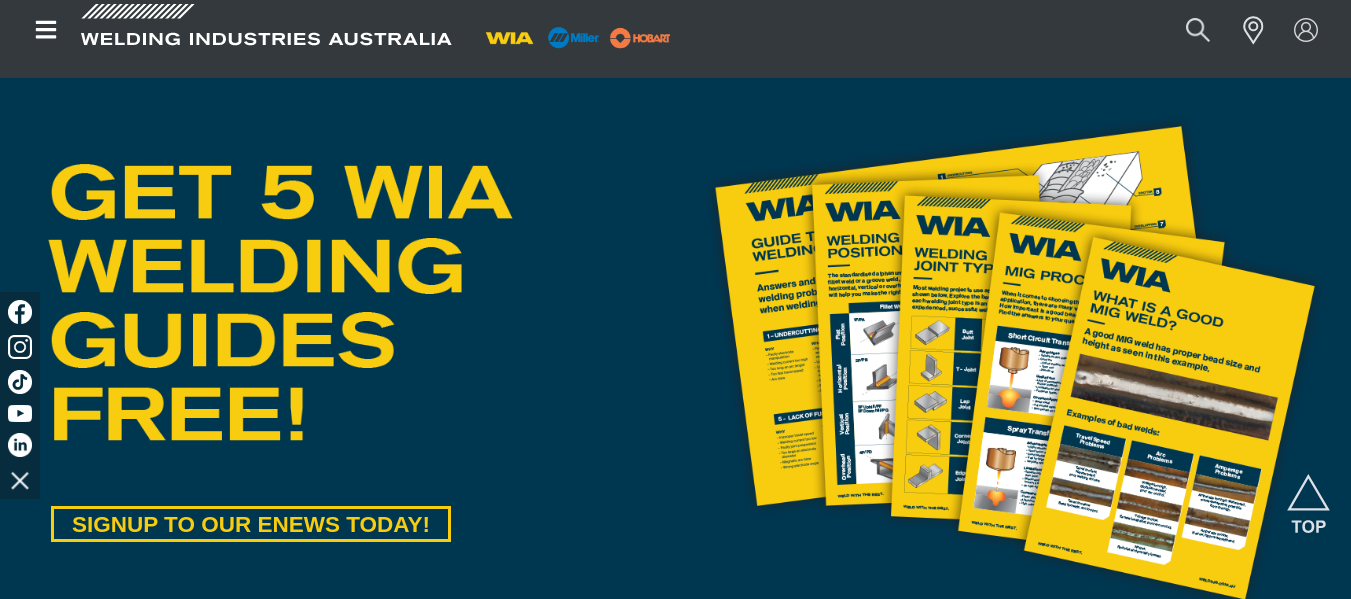 click at bounding box center [1014, 366] 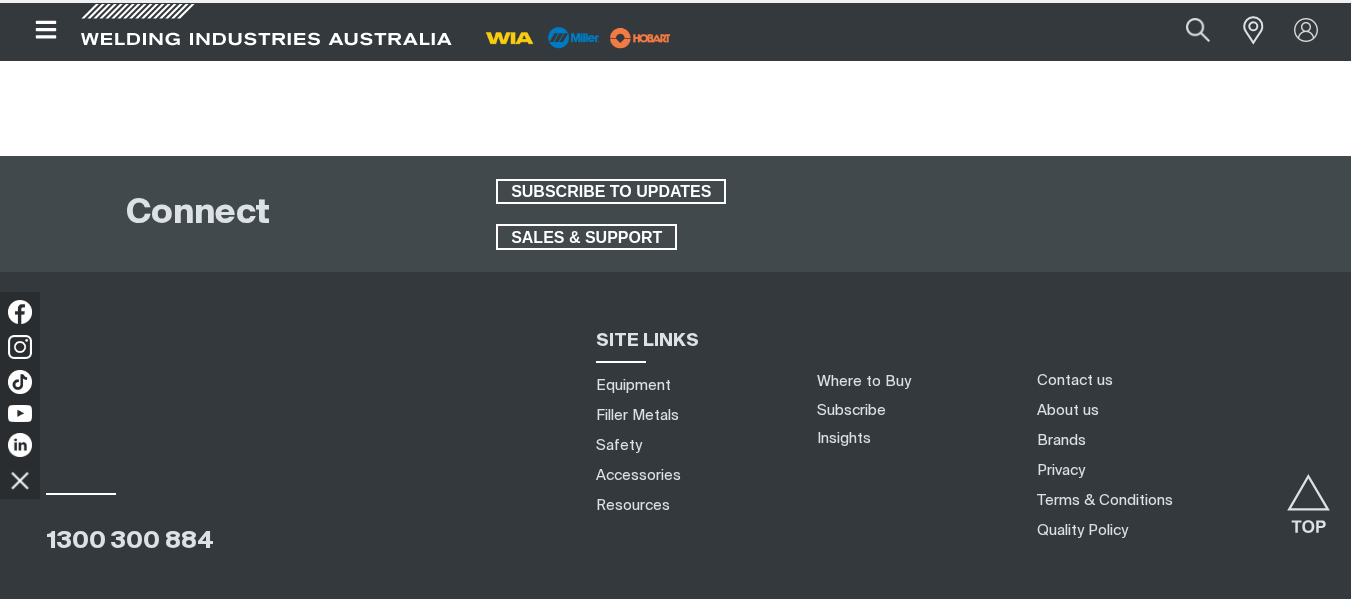 scroll, scrollTop: 0, scrollLeft: 0, axis: both 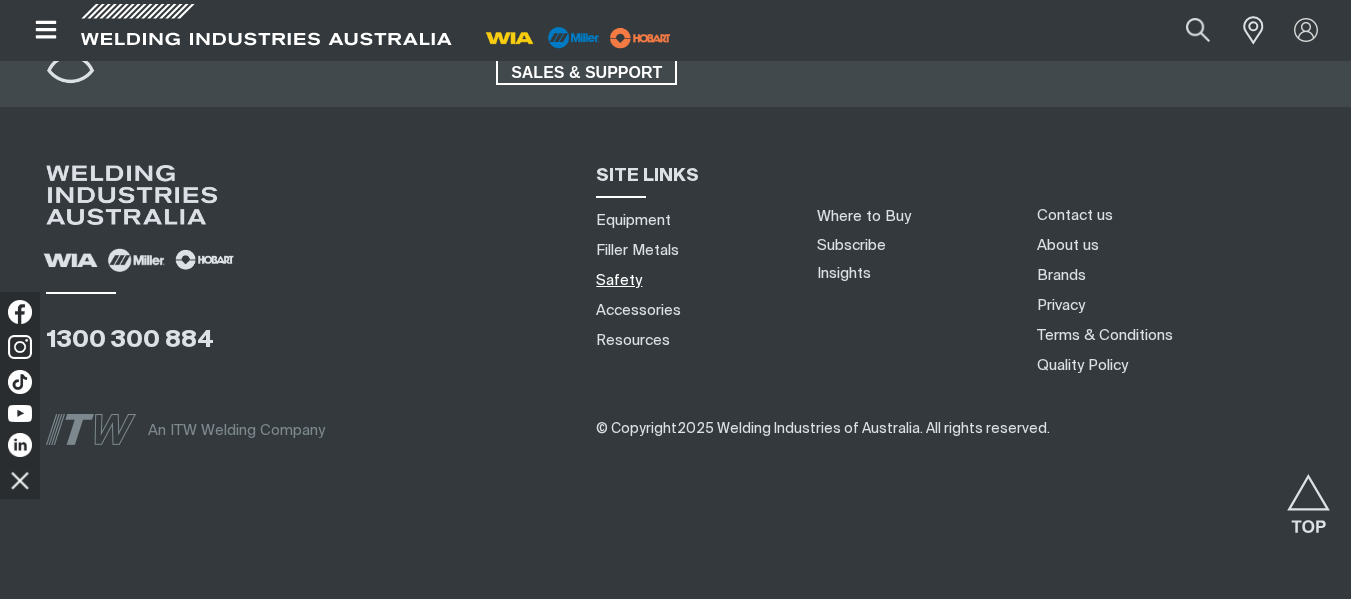 click on "Safety" at bounding box center [619, 280] 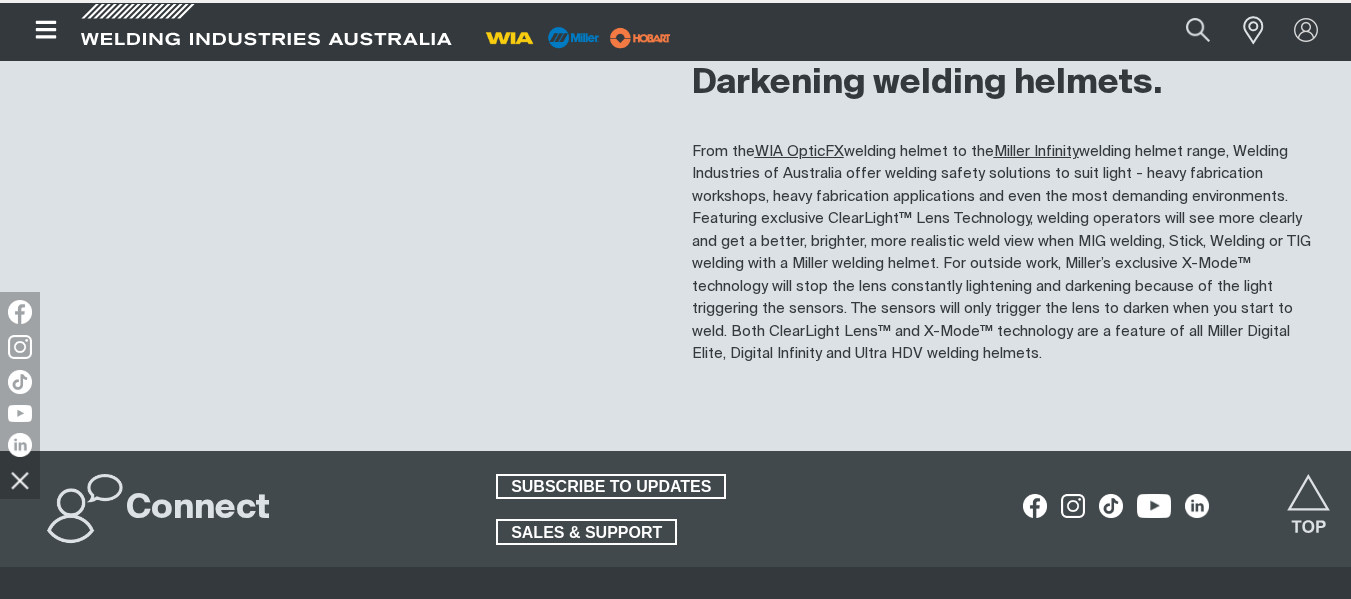scroll, scrollTop: 0, scrollLeft: 0, axis: both 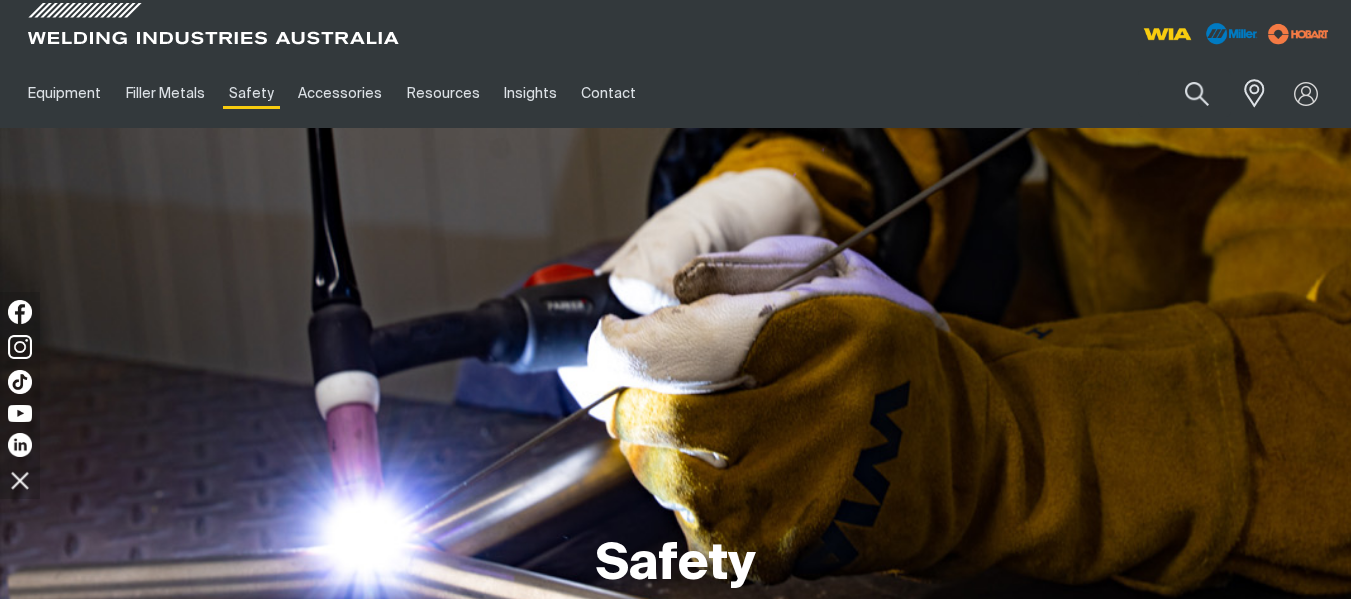click on "Safety" at bounding box center (675, 378) 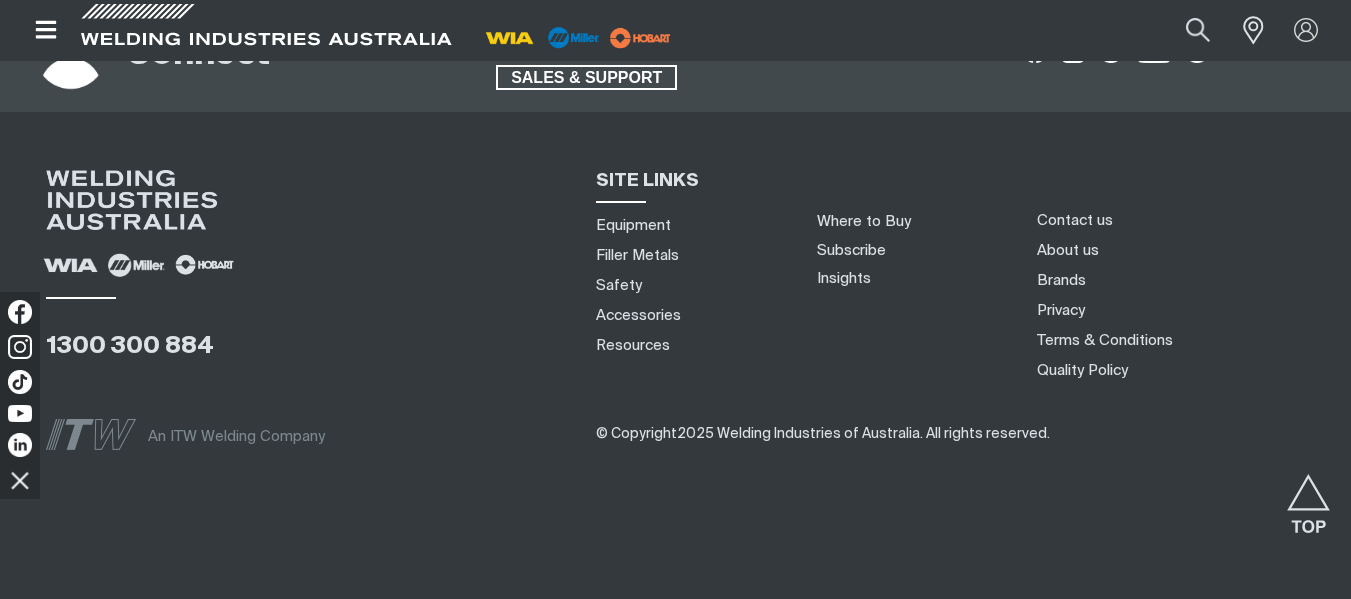 scroll, scrollTop: 1888, scrollLeft: 0, axis: vertical 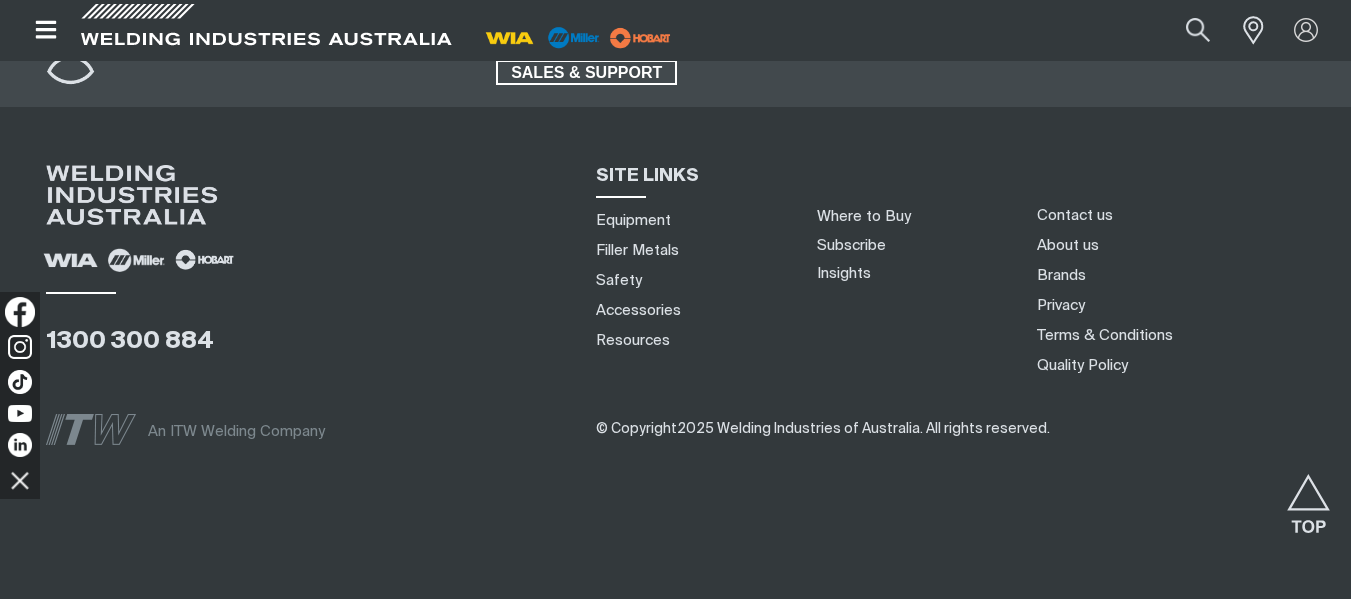 click at bounding box center (20, 312) 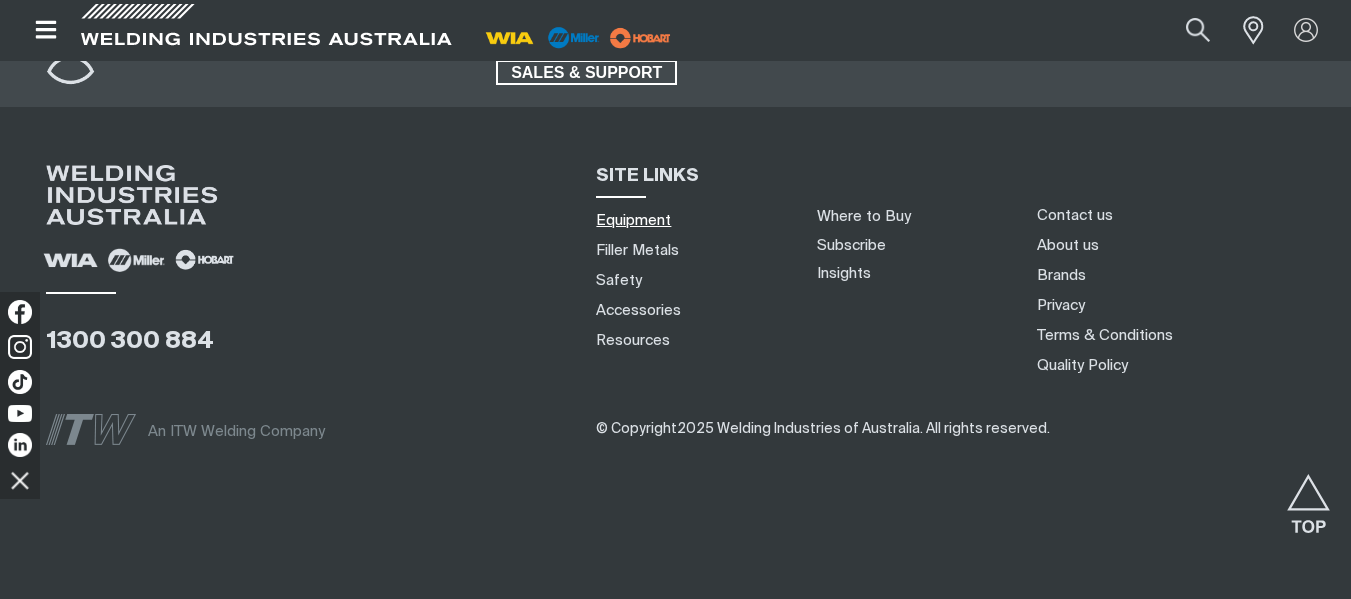 click on "Equipment" at bounding box center [633, 220] 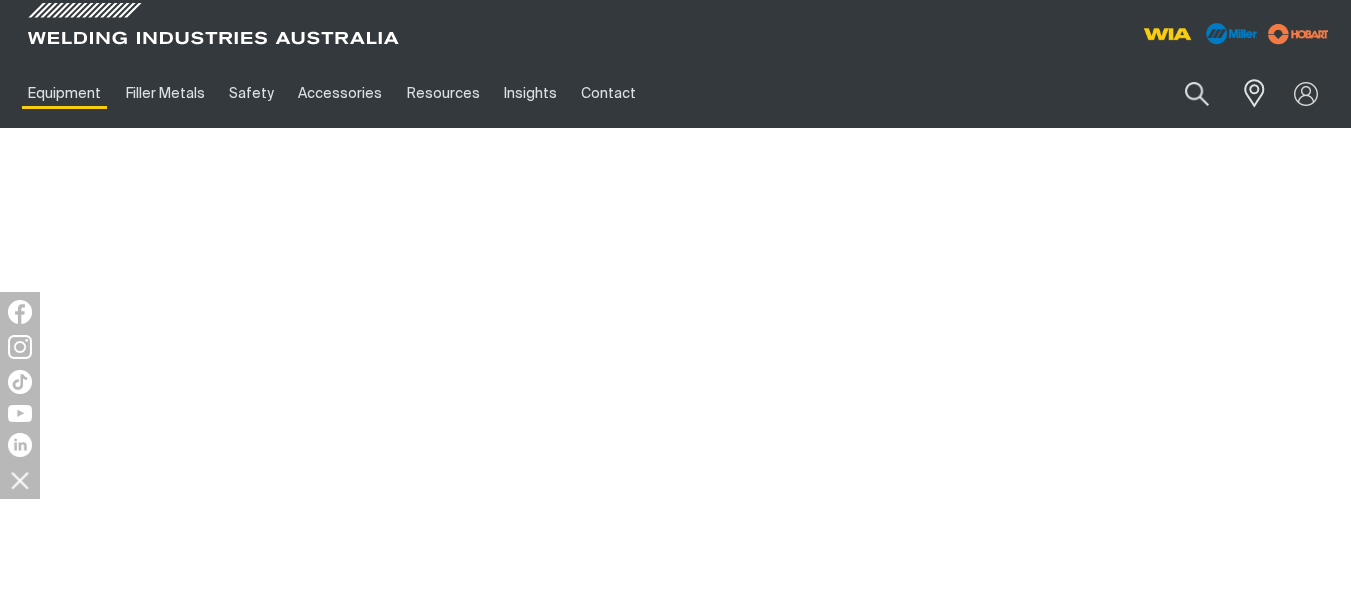 scroll, scrollTop: 0, scrollLeft: 0, axis: both 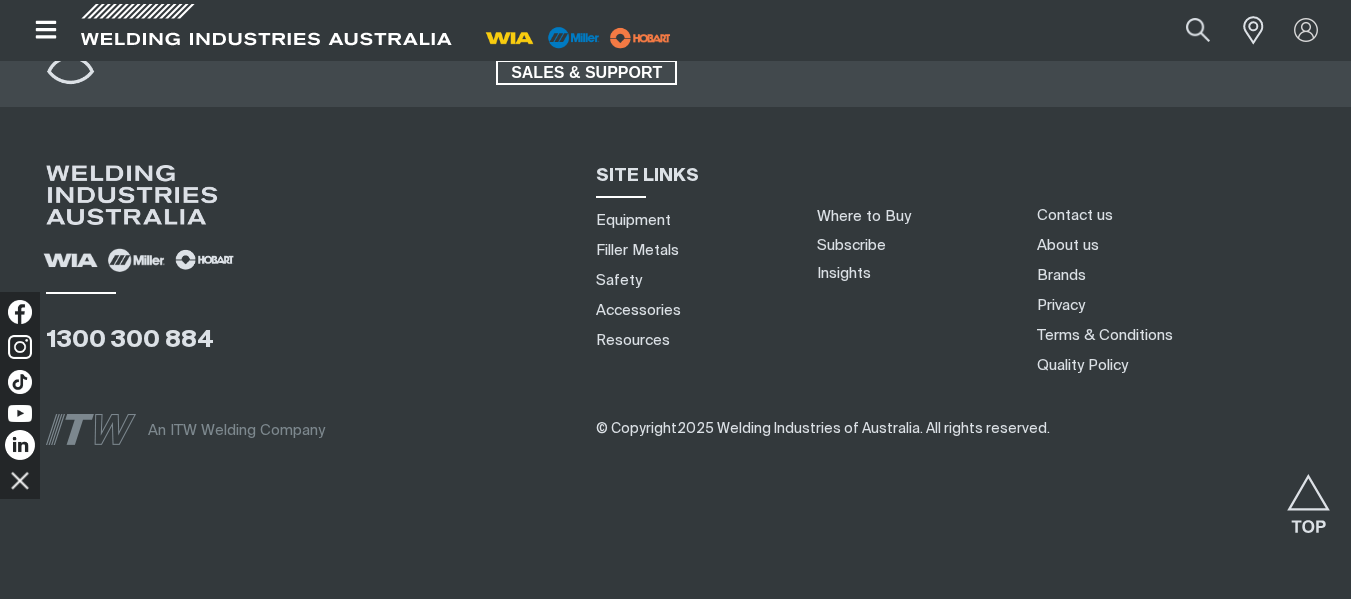 click at bounding box center [20, 445] 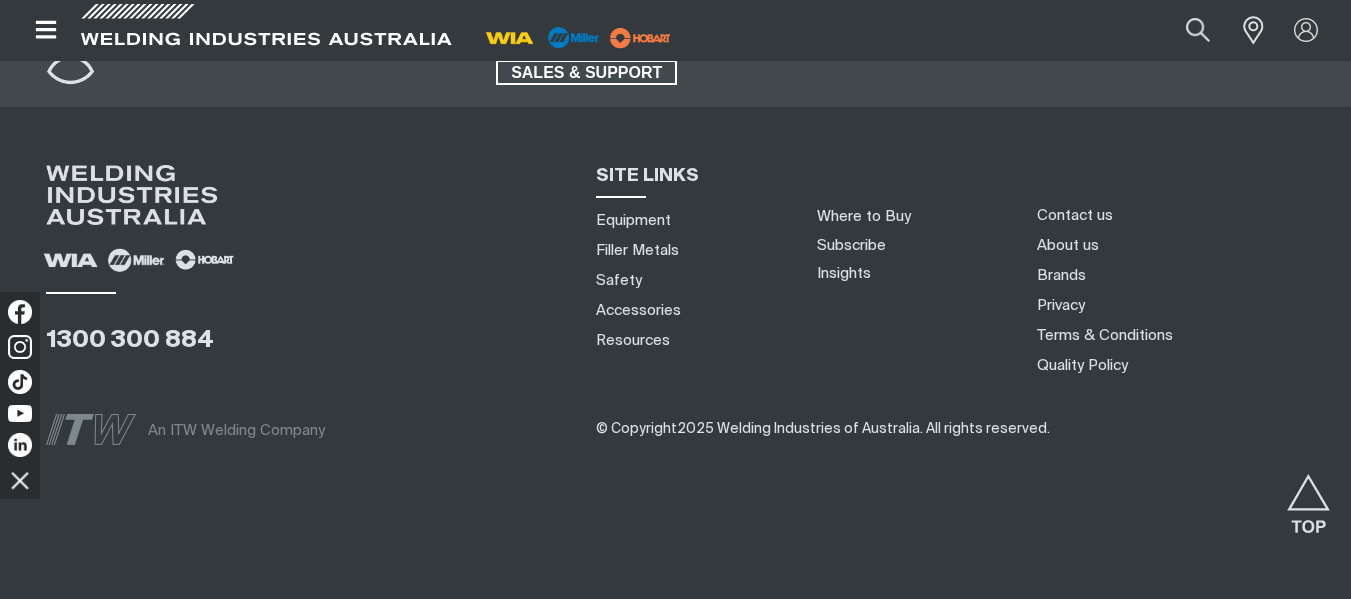 click on "1300 300 884" at bounding box center (305, 272) 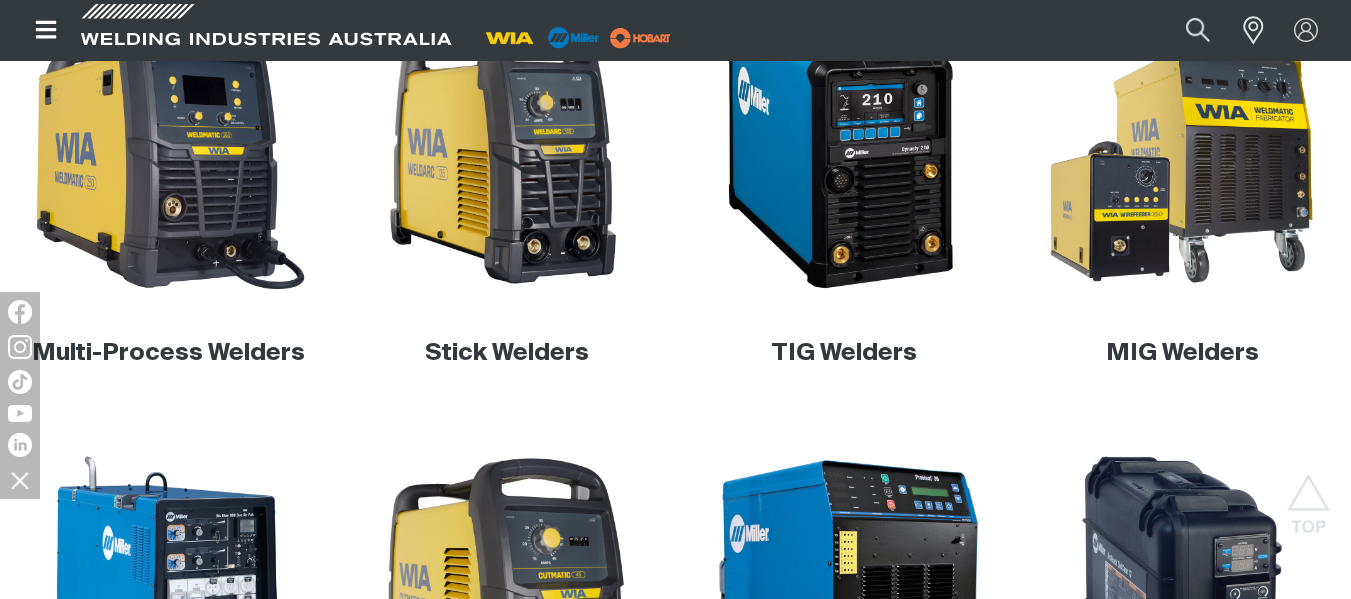 scroll, scrollTop: 1000, scrollLeft: 0, axis: vertical 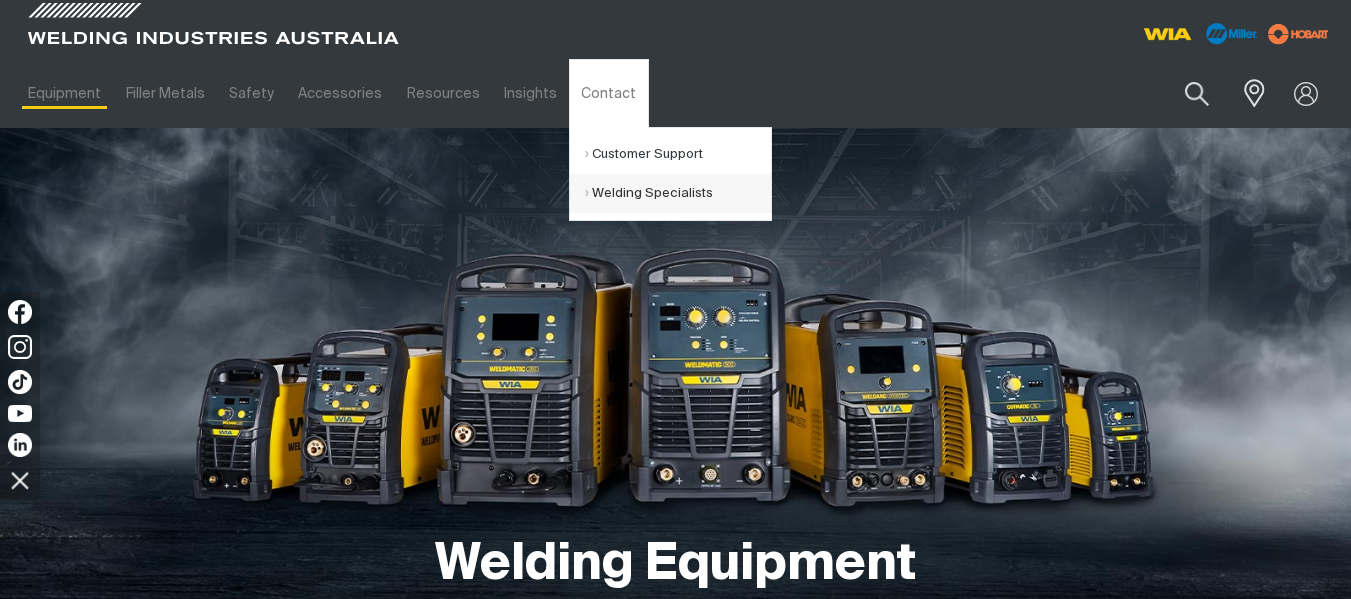 click on "Welding Specialists" at bounding box center (678, 193) 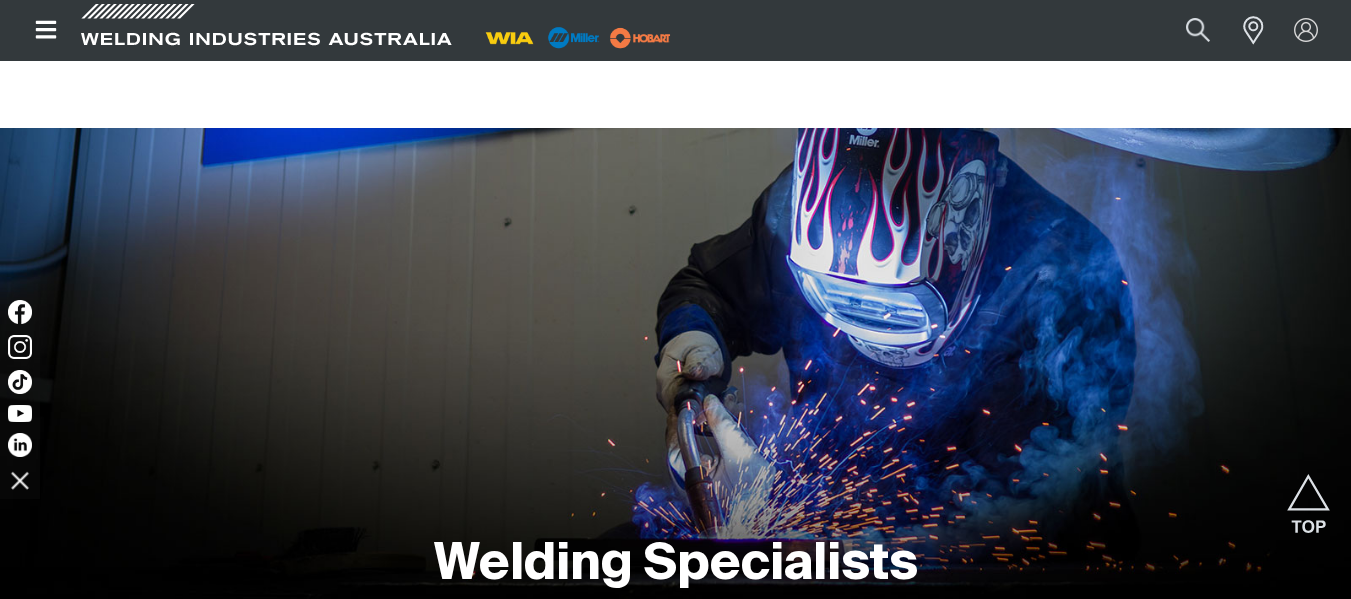scroll, scrollTop: 1025, scrollLeft: 0, axis: vertical 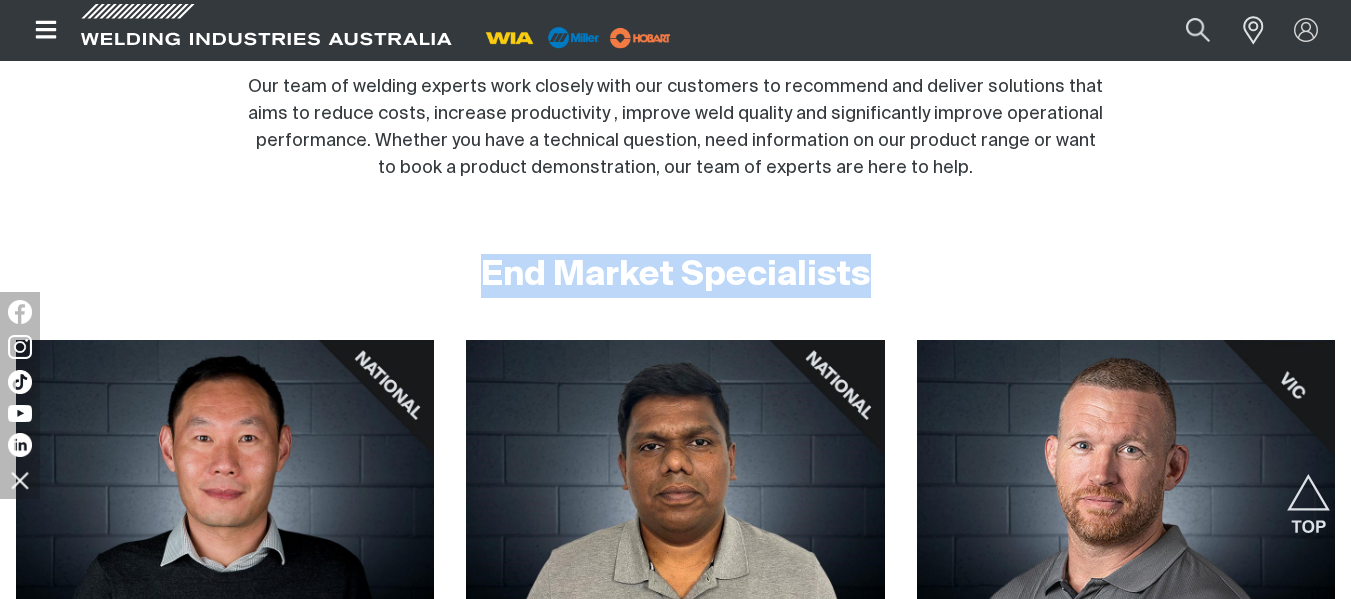 drag, startPoint x: 475, startPoint y: 273, endPoint x: 865, endPoint y: 256, distance: 390.37033 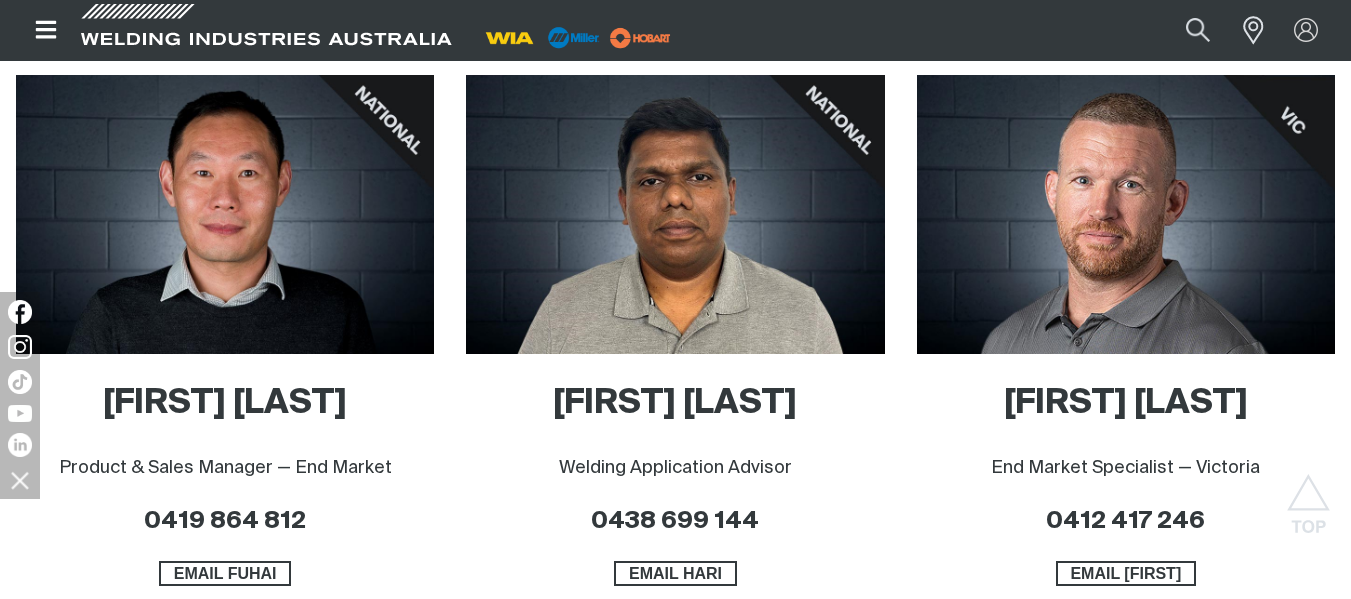 scroll, scrollTop: 1025, scrollLeft: 0, axis: vertical 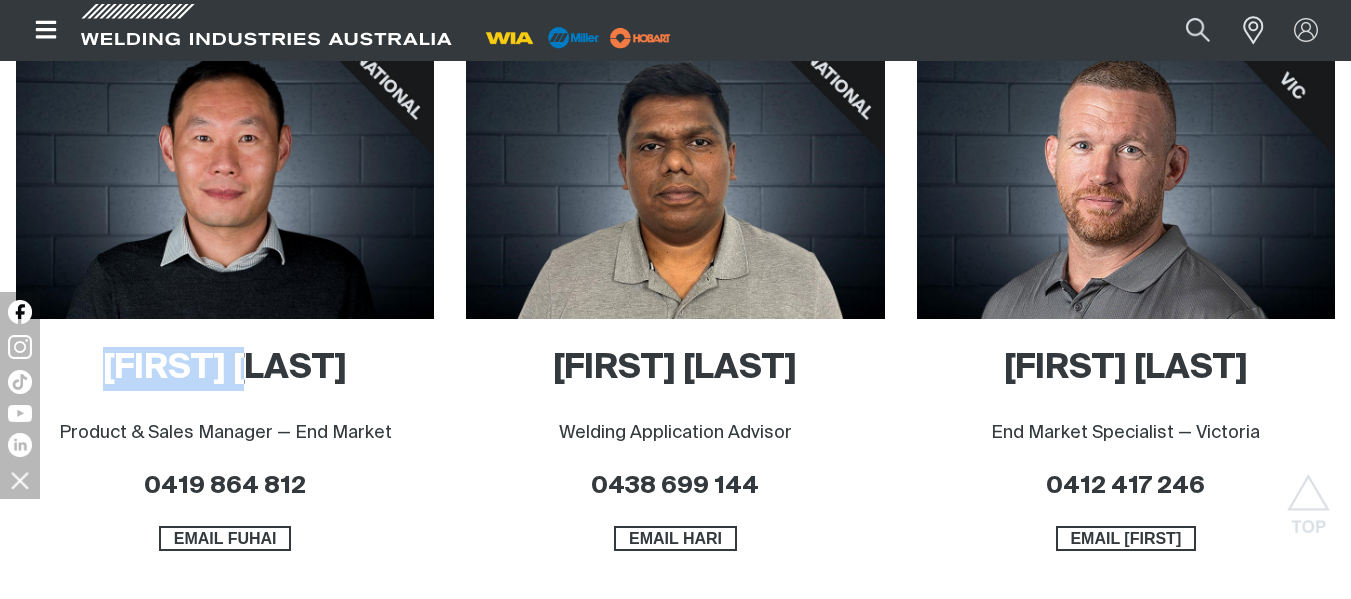 drag, startPoint x: 149, startPoint y: 371, endPoint x: 306, endPoint y: 358, distance: 157.5373 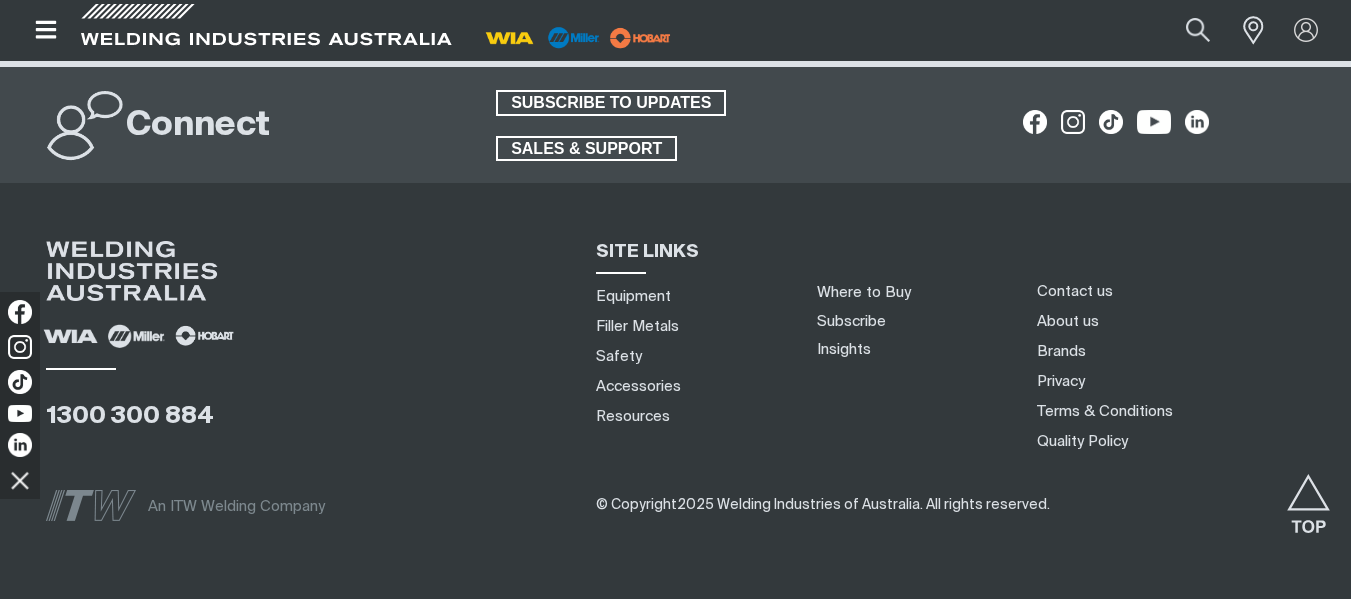 scroll, scrollTop: 2681, scrollLeft: 0, axis: vertical 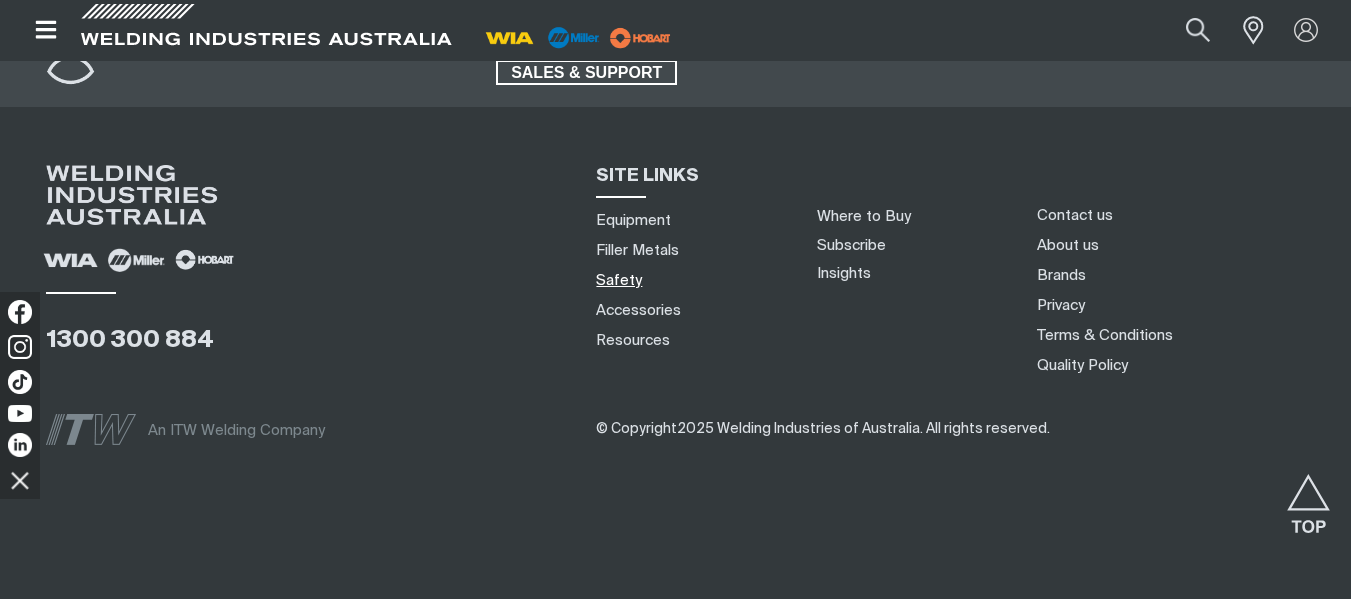 click on "Safety" at bounding box center (619, 280) 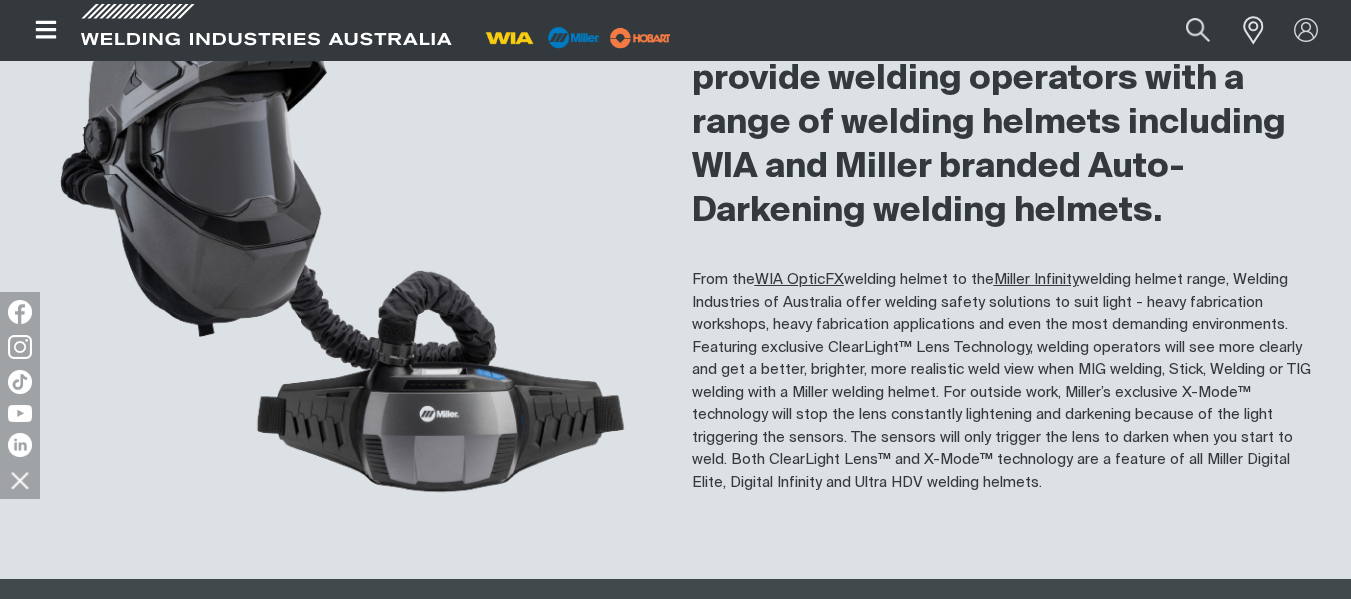 scroll, scrollTop: 1888, scrollLeft: 0, axis: vertical 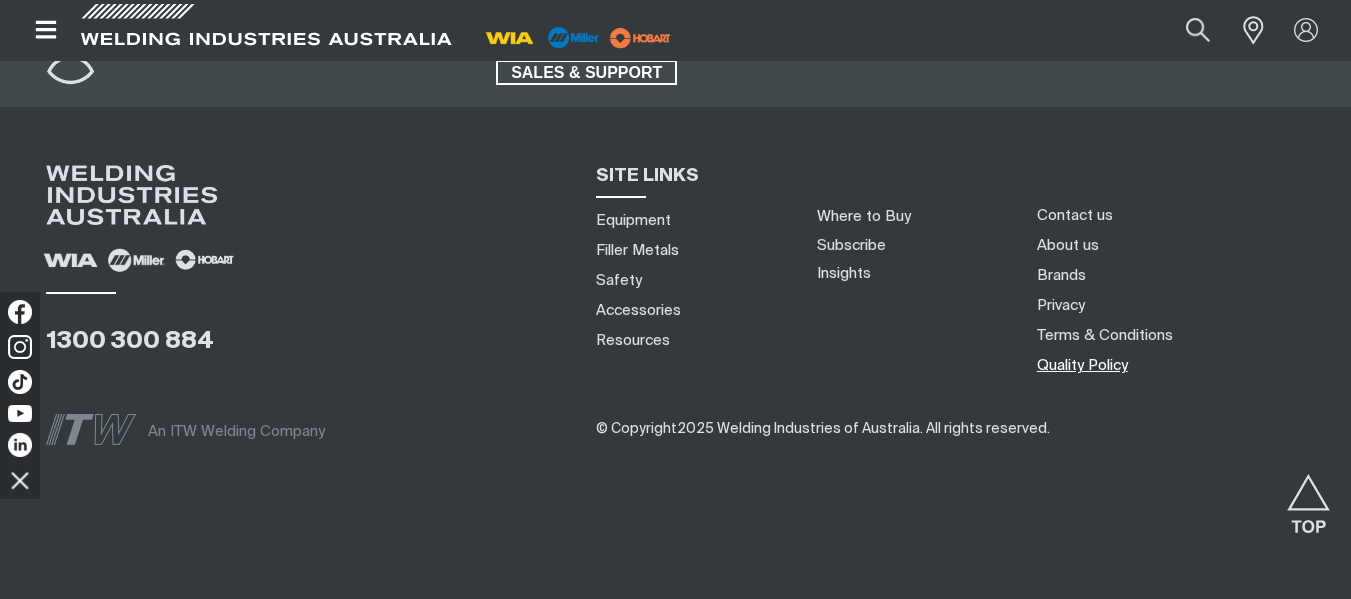 click on "Quality Policy" at bounding box center (1082, 365) 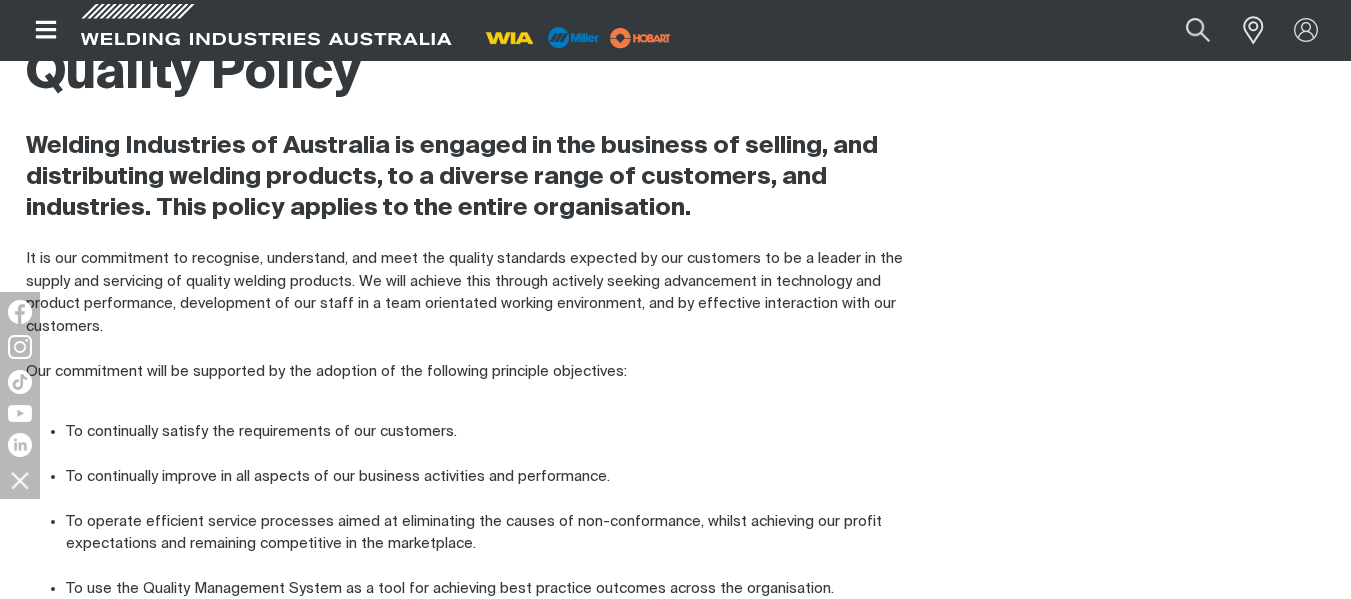 scroll, scrollTop: 0, scrollLeft: 0, axis: both 